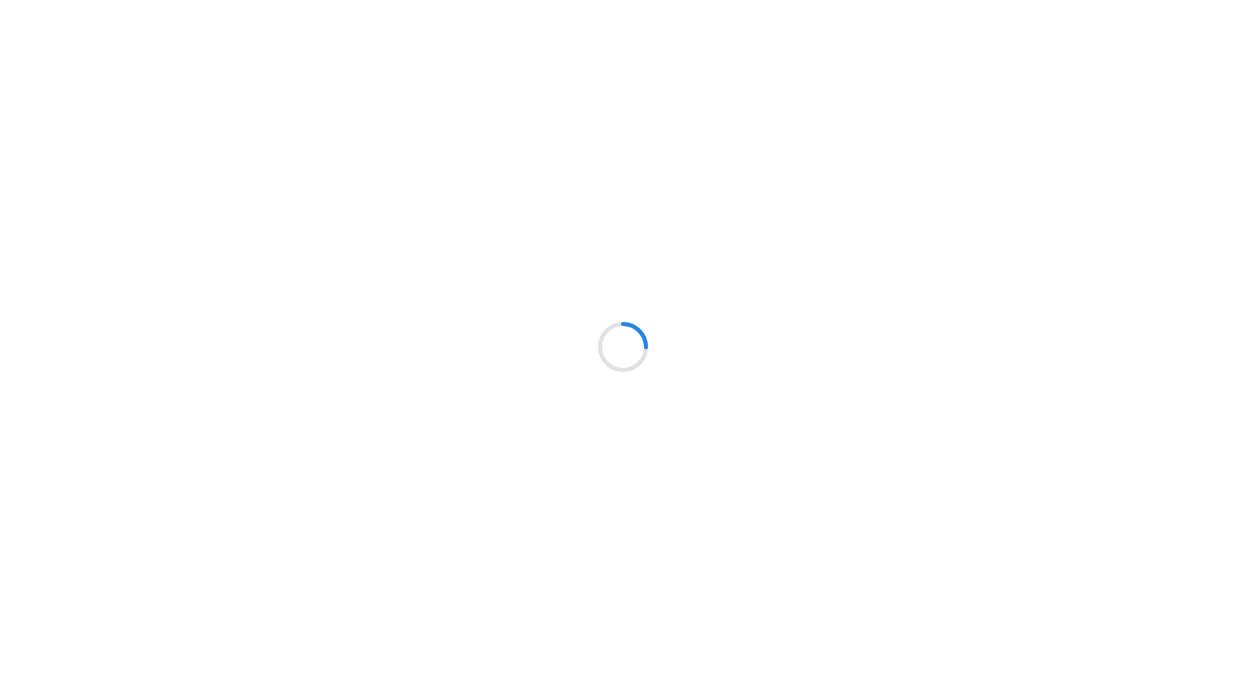 scroll, scrollTop: 0, scrollLeft: 0, axis: both 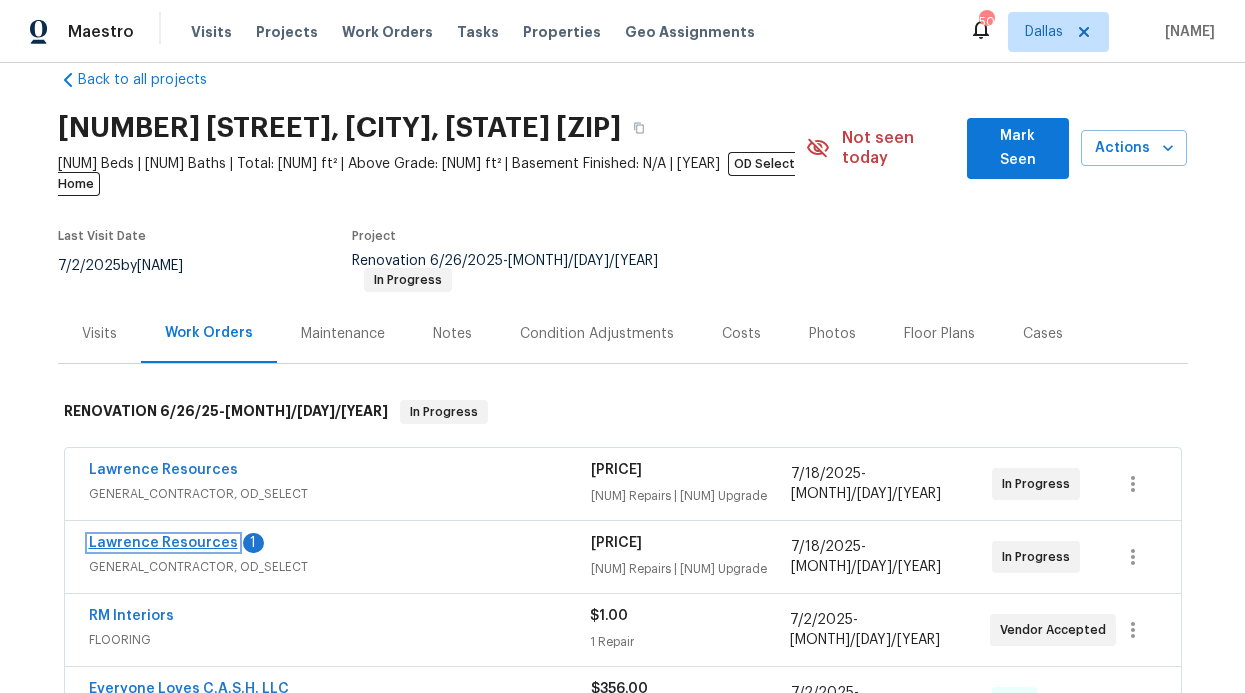 click on "Lawrence Resources" at bounding box center [163, 543] 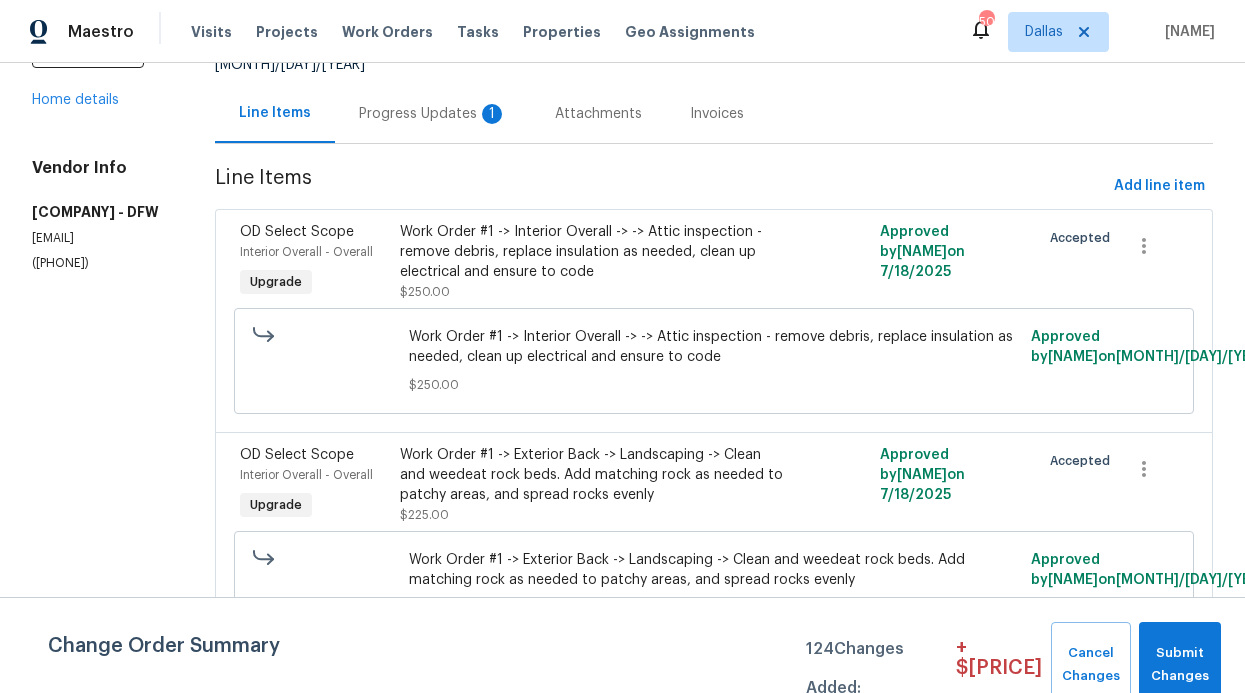 click on "Progress Updates 1" at bounding box center (433, 113) 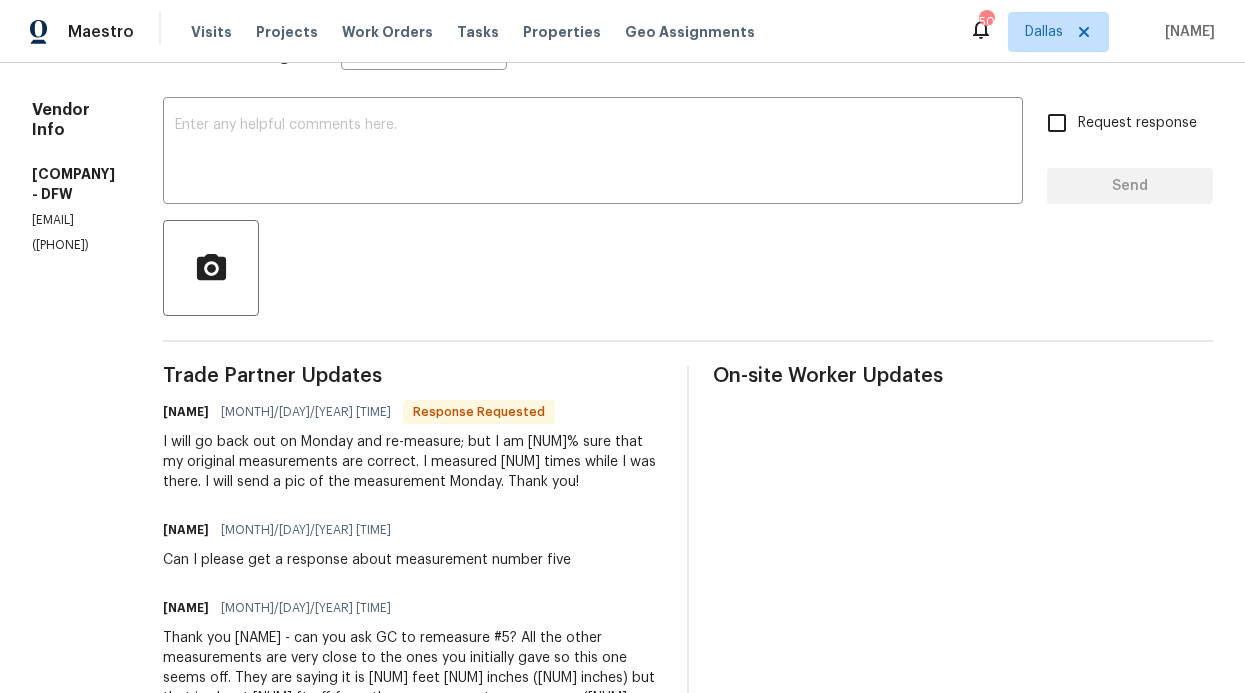 scroll, scrollTop: 328, scrollLeft: 0, axis: vertical 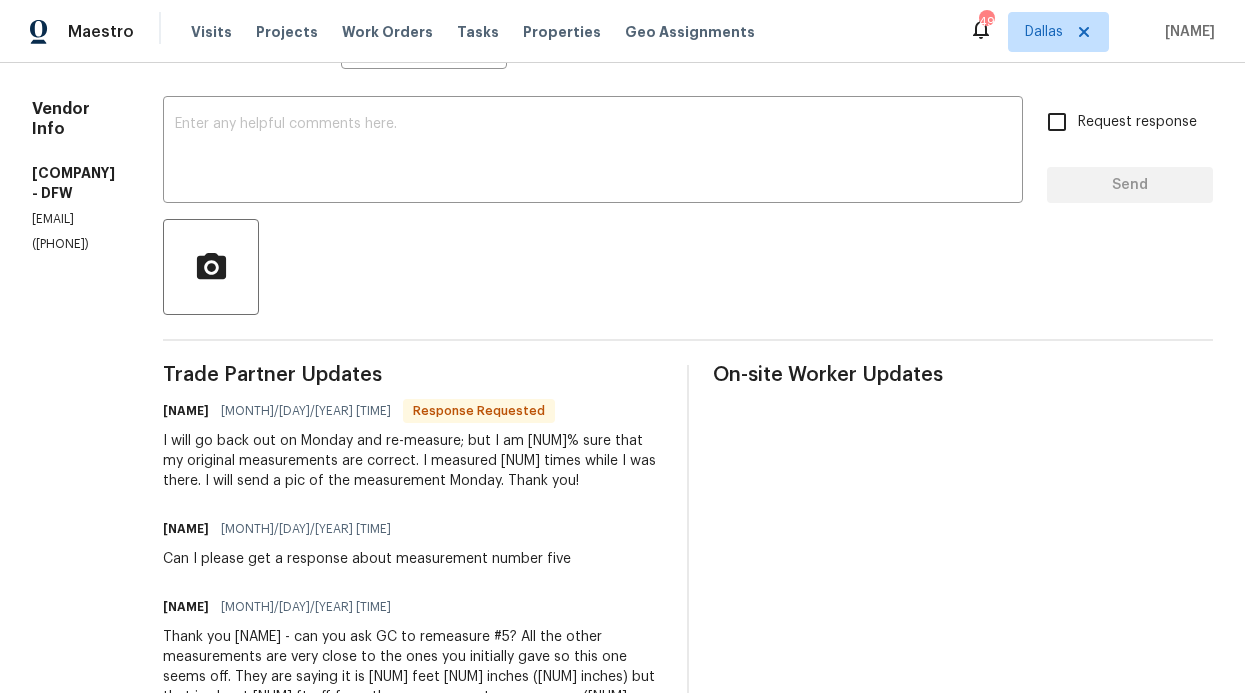 click on "I will go back out on Monday and re-measure; but I am [NUM]% sure that my original measurements are correct.  I measured [NUM] times while I was there.  I will send a  pic of the measurement Monday.  Thank you!" at bounding box center (413, 461) 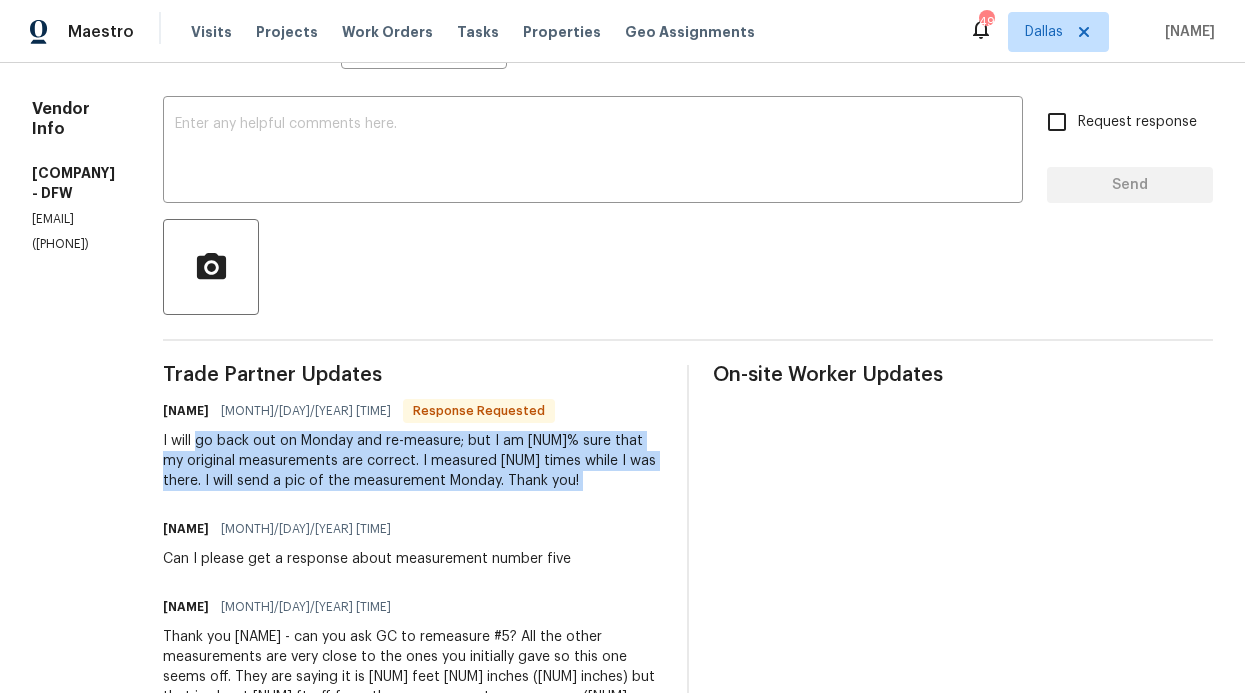 drag, startPoint x: 316, startPoint y: 426, endPoint x: 642, endPoint y: 485, distance: 331.29593 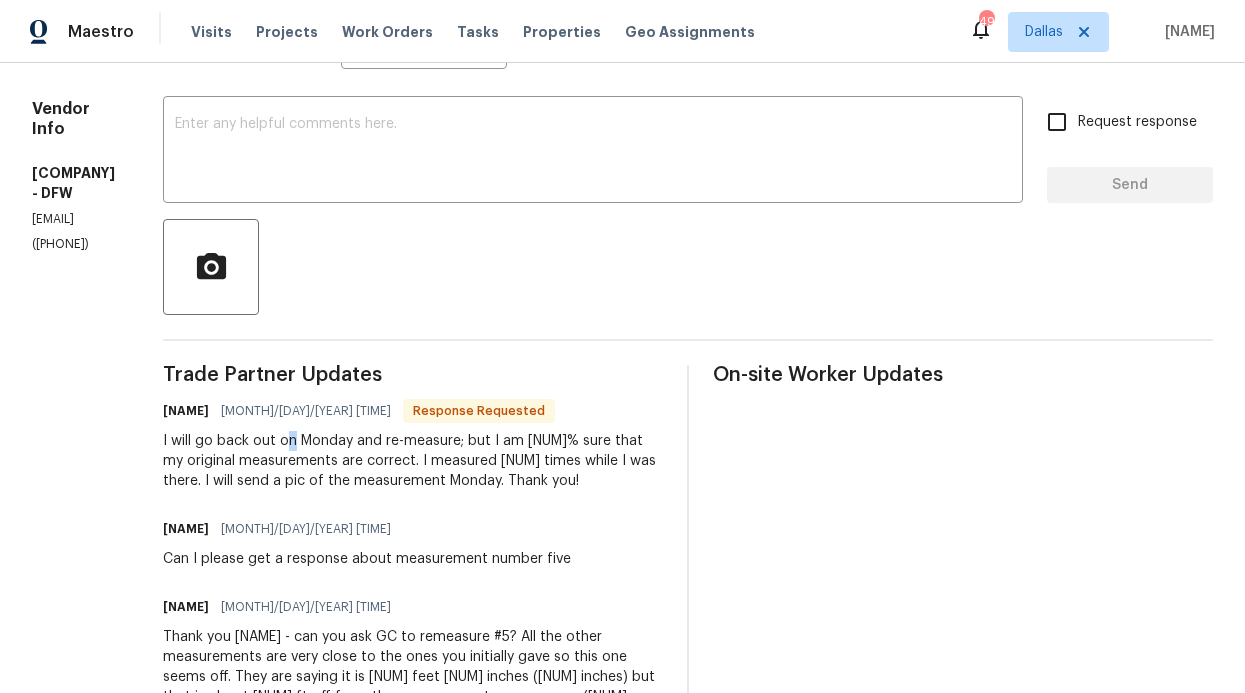 click on "I will go back out on Monday and re-measure; but I am [NUM]% sure that my original measurements are correct.  I measured [NUM] times while I was there.  I will send a  pic of the measurement Monday.  Thank you!" at bounding box center [413, 461] 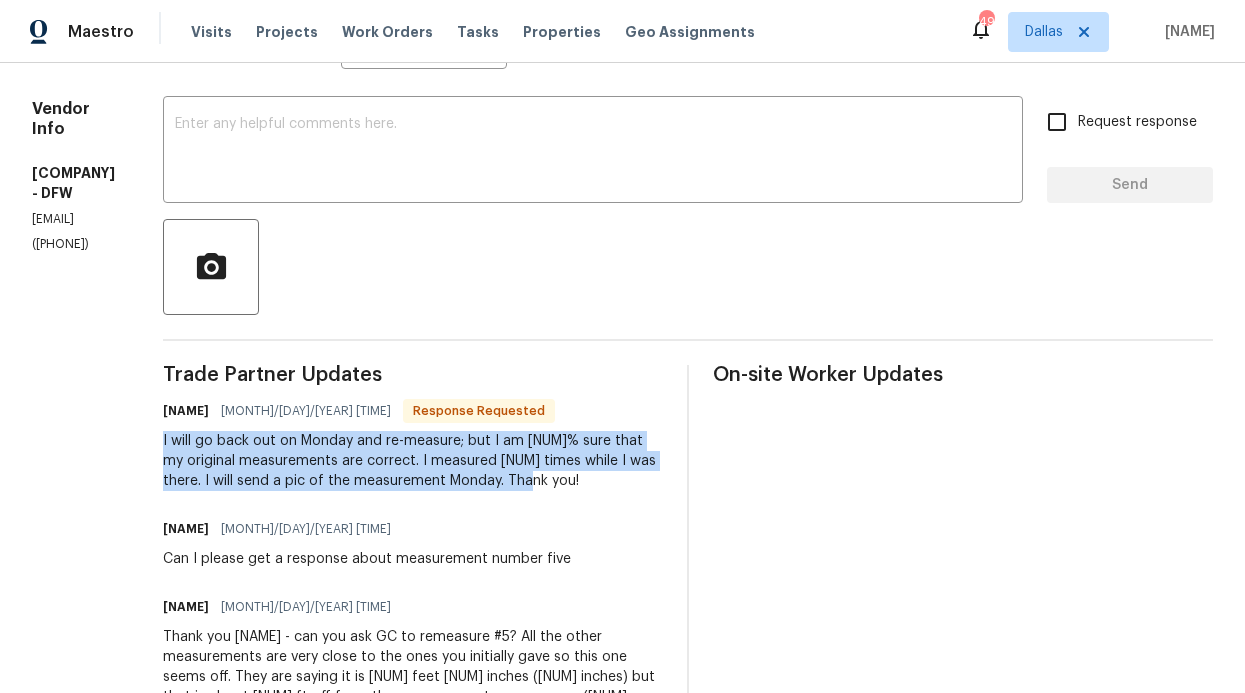 drag, startPoint x: 273, startPoint y: 426, endPoint x: 355, endPoint y: 490, distance: 104.019226 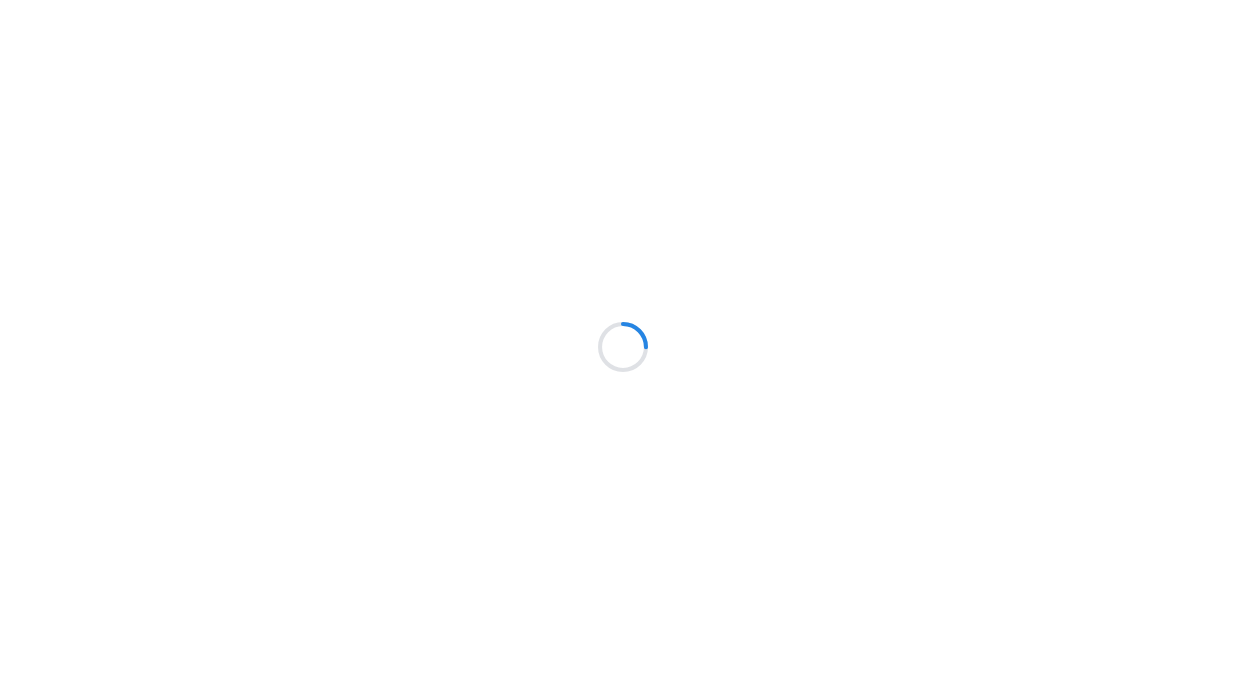 scroll, scrollTop: 0, scrollLeft: 0, axis: both 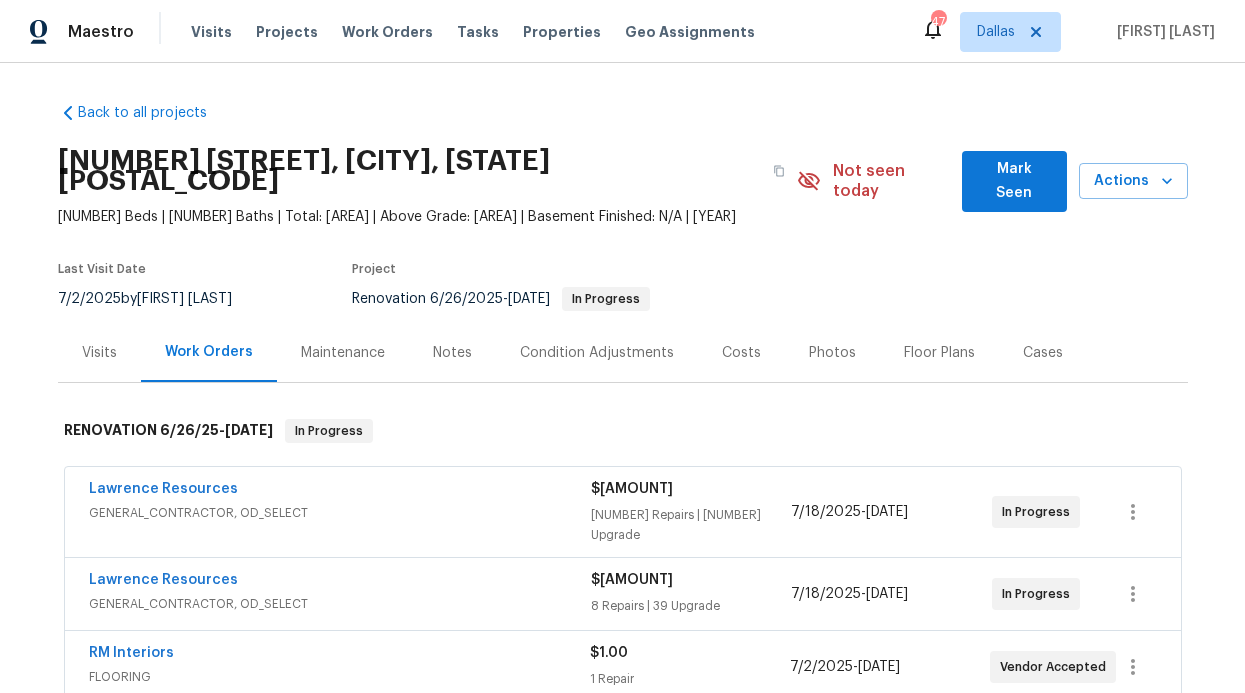 click on "Mark Seen" at bounding box center [1014, 181] 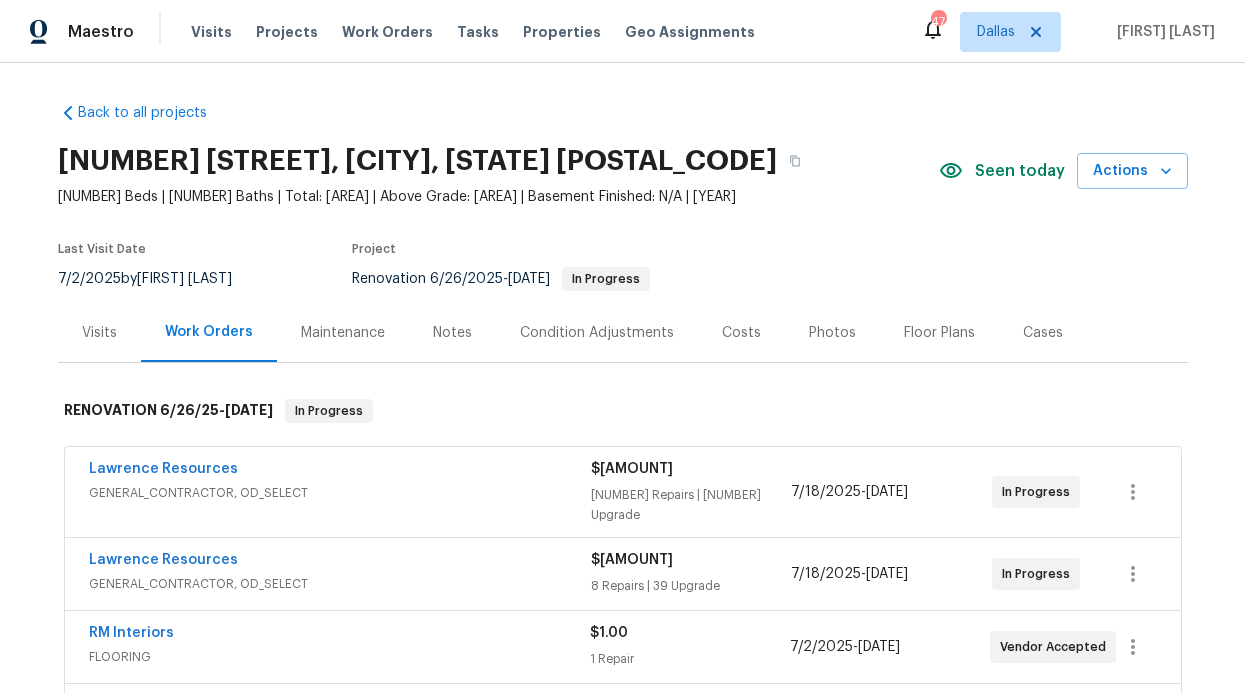 click on "Notes" at bounding box center [452, 332] 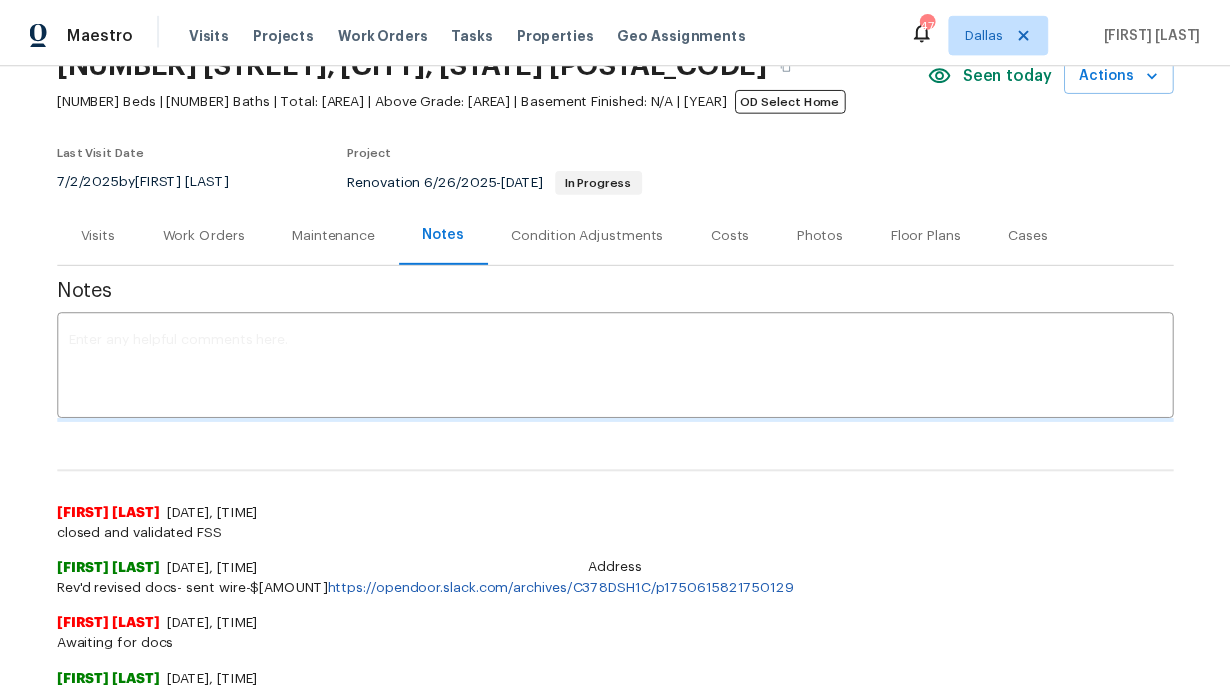 scroll, scrollTop: 173, scrollLeft: 0, axis: vertical 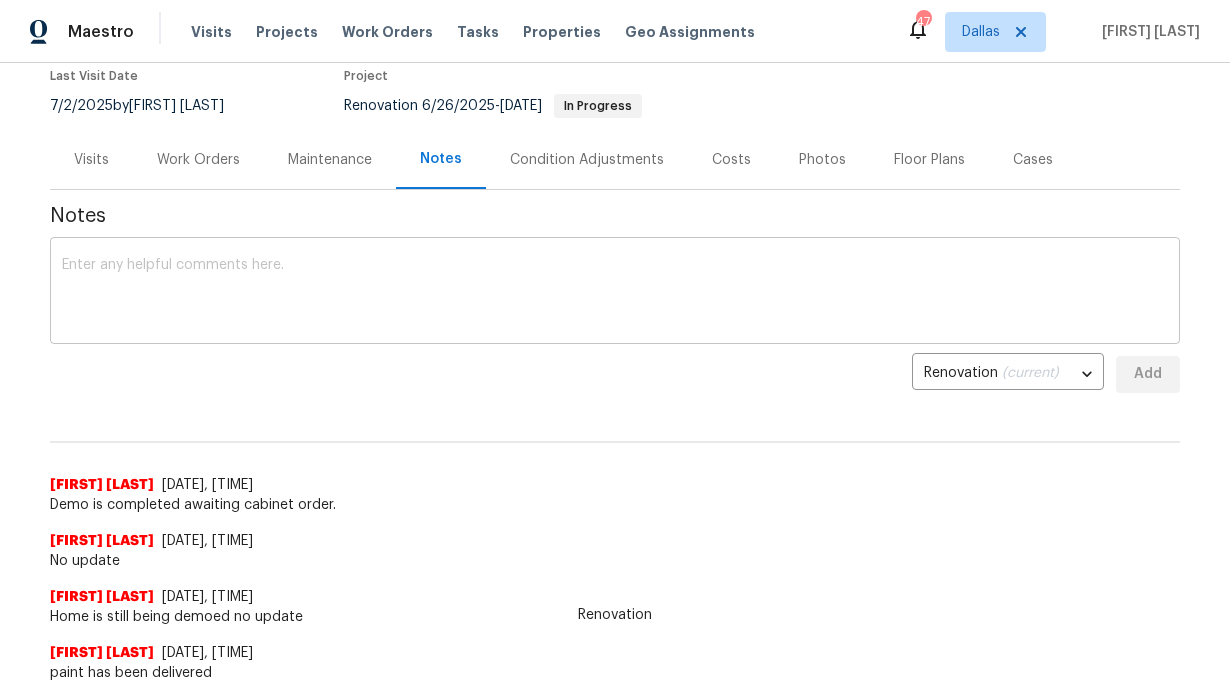 click at bounding box center (615, 293) 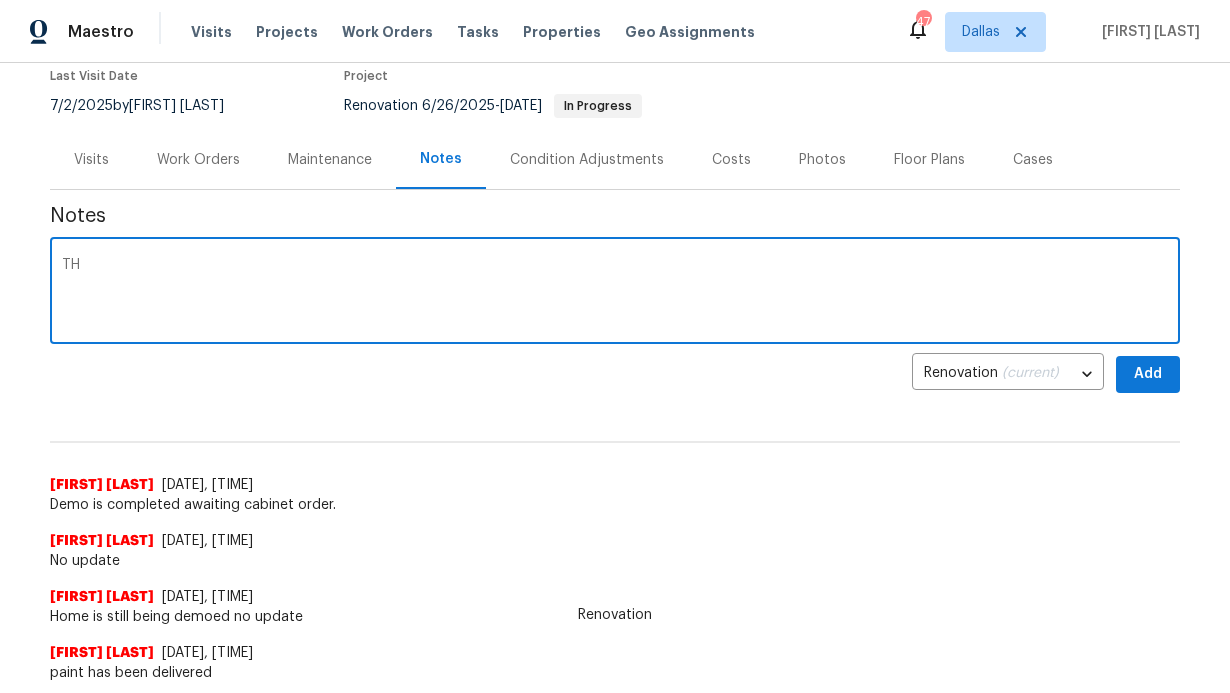 type on "T" 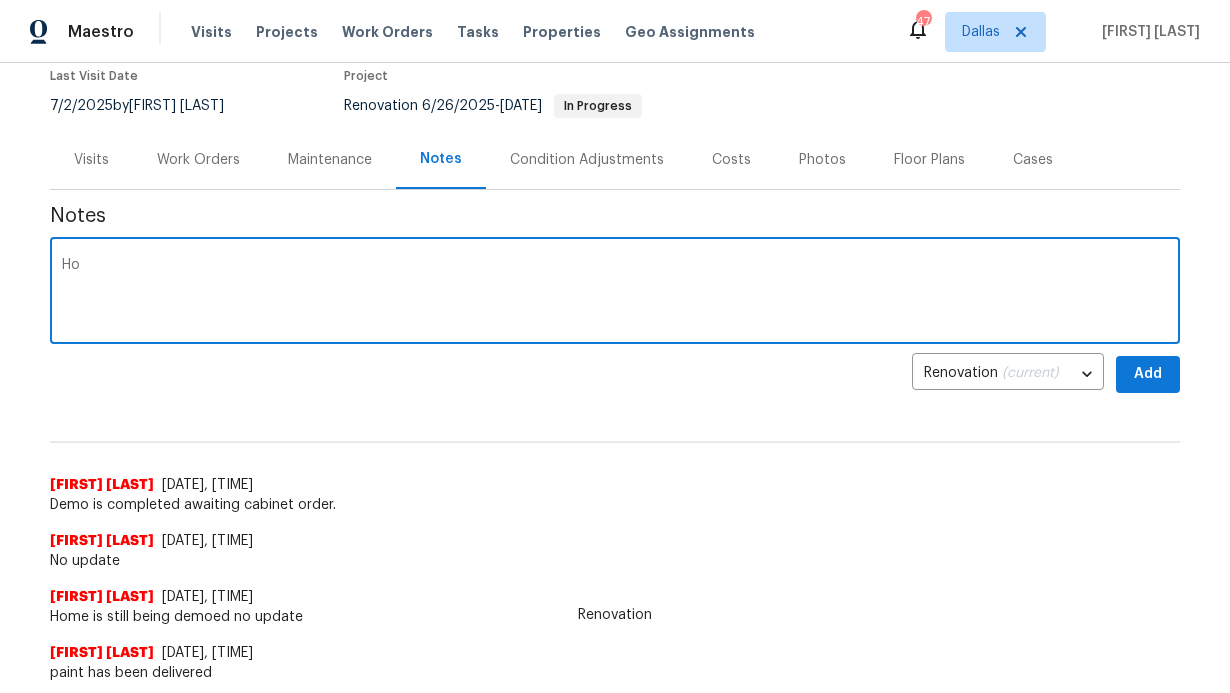 type on "H" 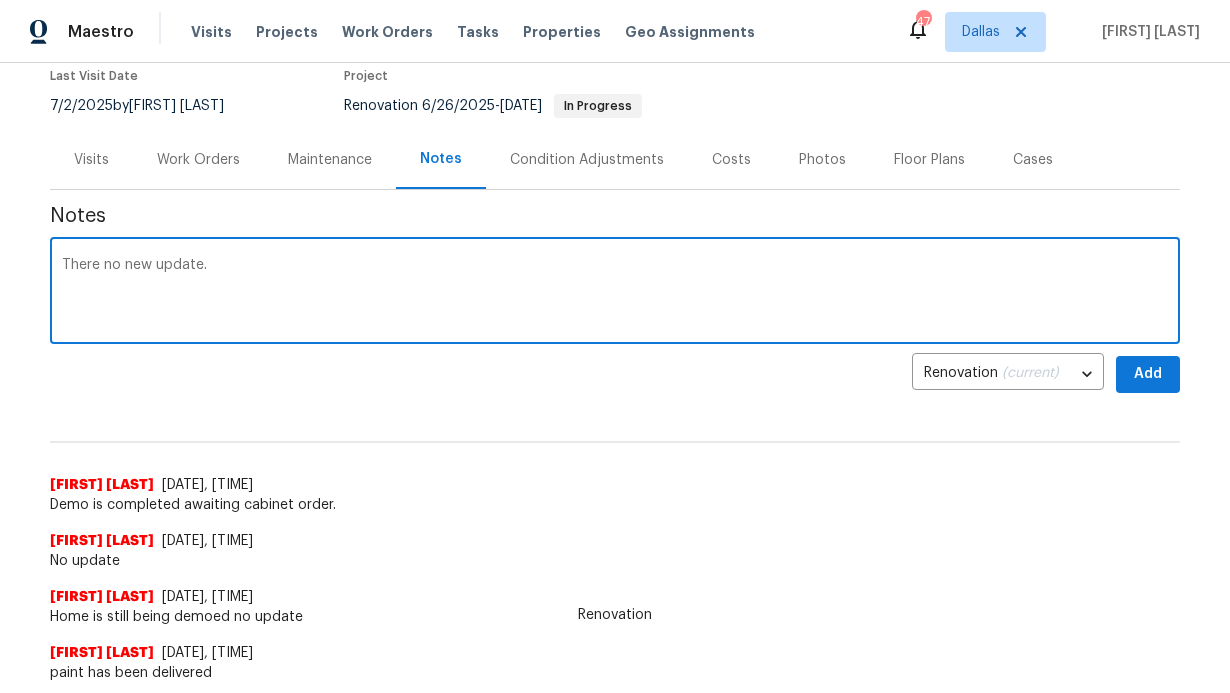 type on "There no new update." 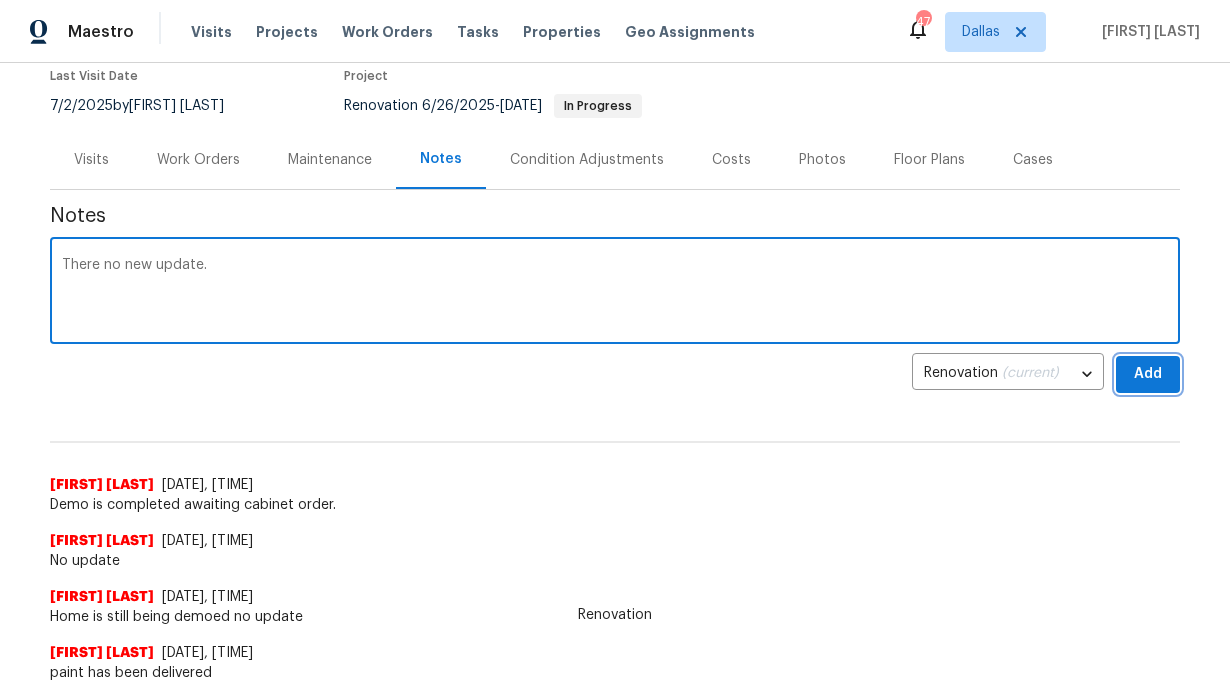 click on "Add" at bounding box center (1148, 374) 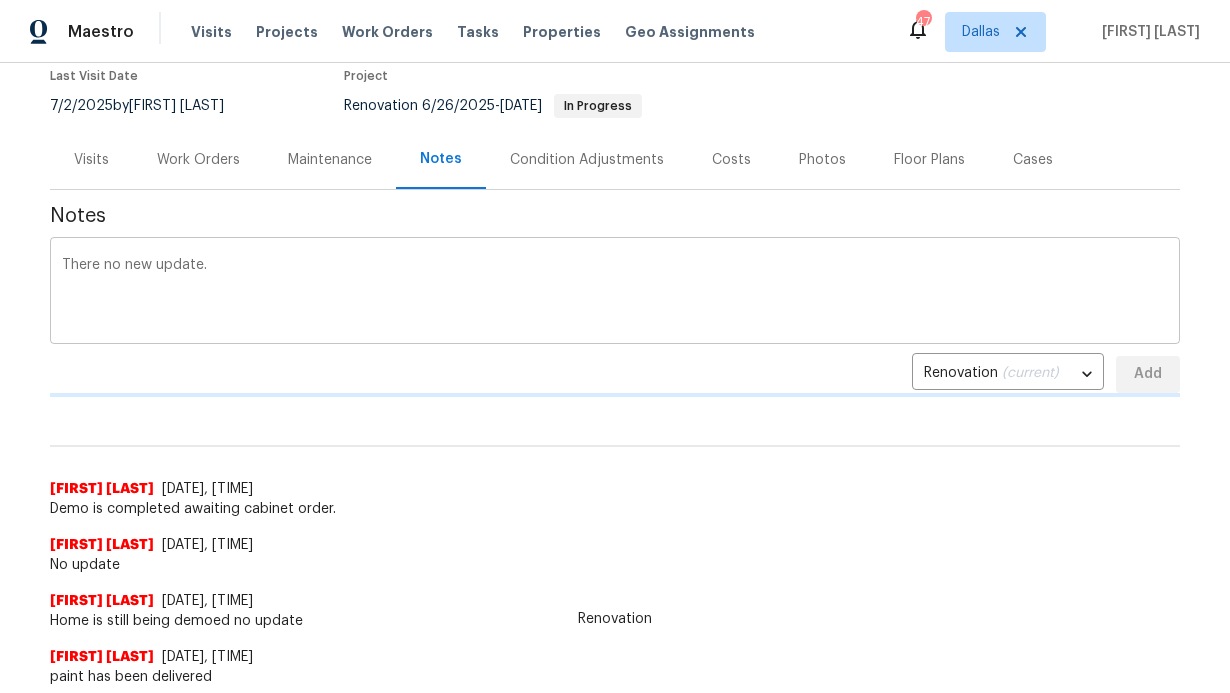 type 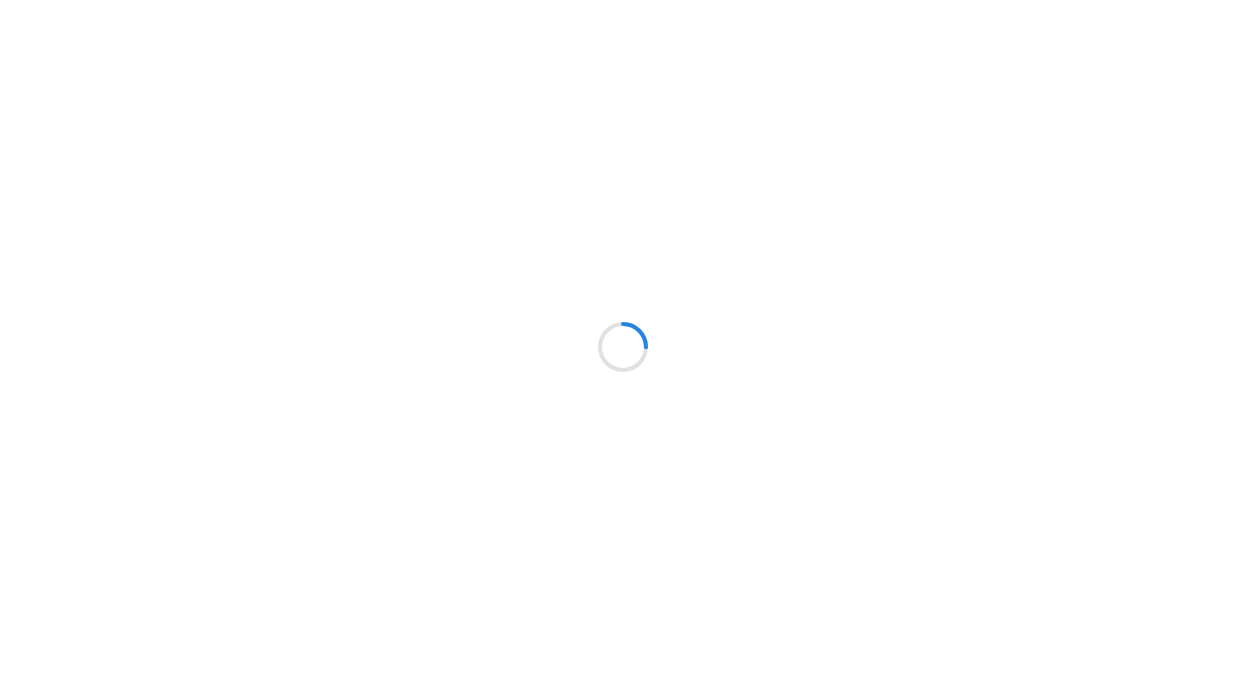 scroll, scrollTop: 0, scrollLeft: 0, axis: both 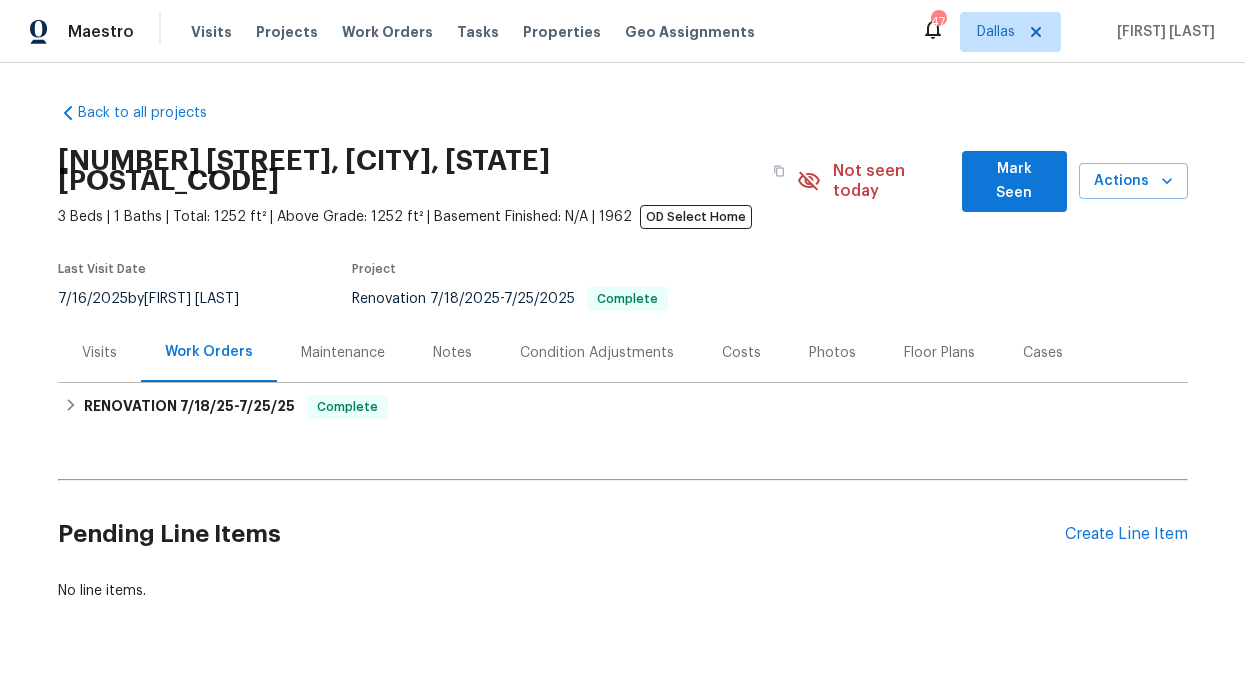 drag, startPoint x: 990, startPoint y: 195, endPoint x: 1009, endPoint y: 182, distance: 23.021729 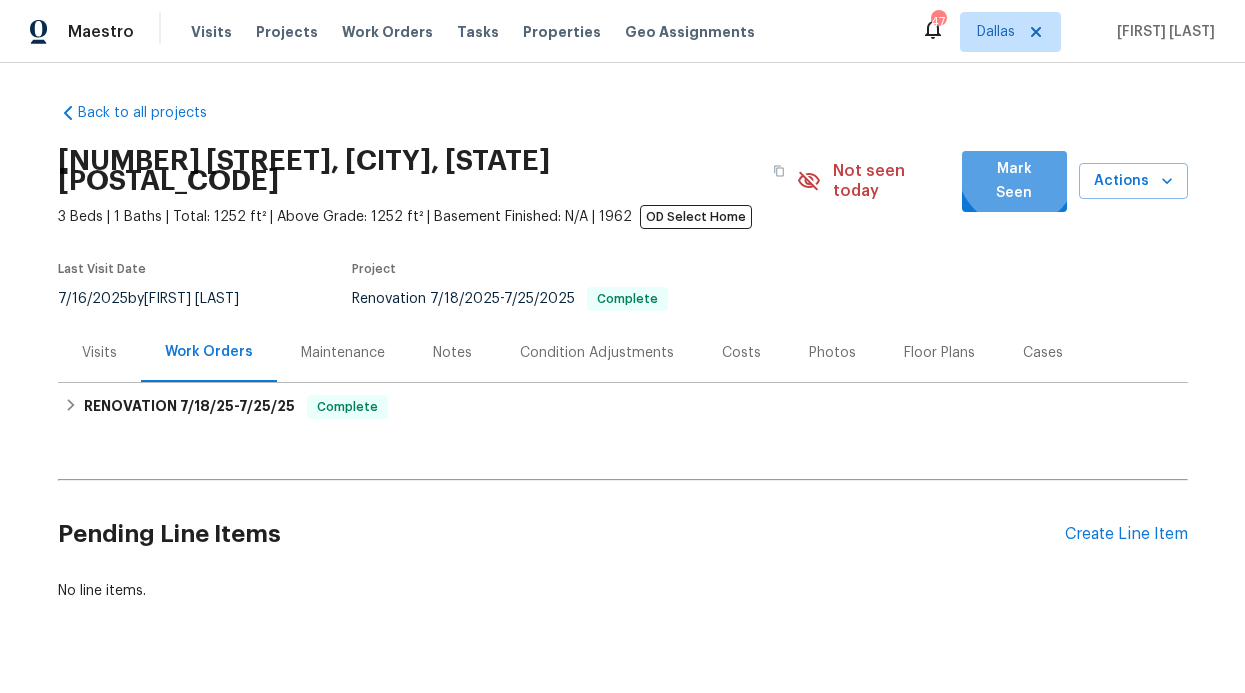 click on "Mark Seen" at bounding box center [1014, 181] 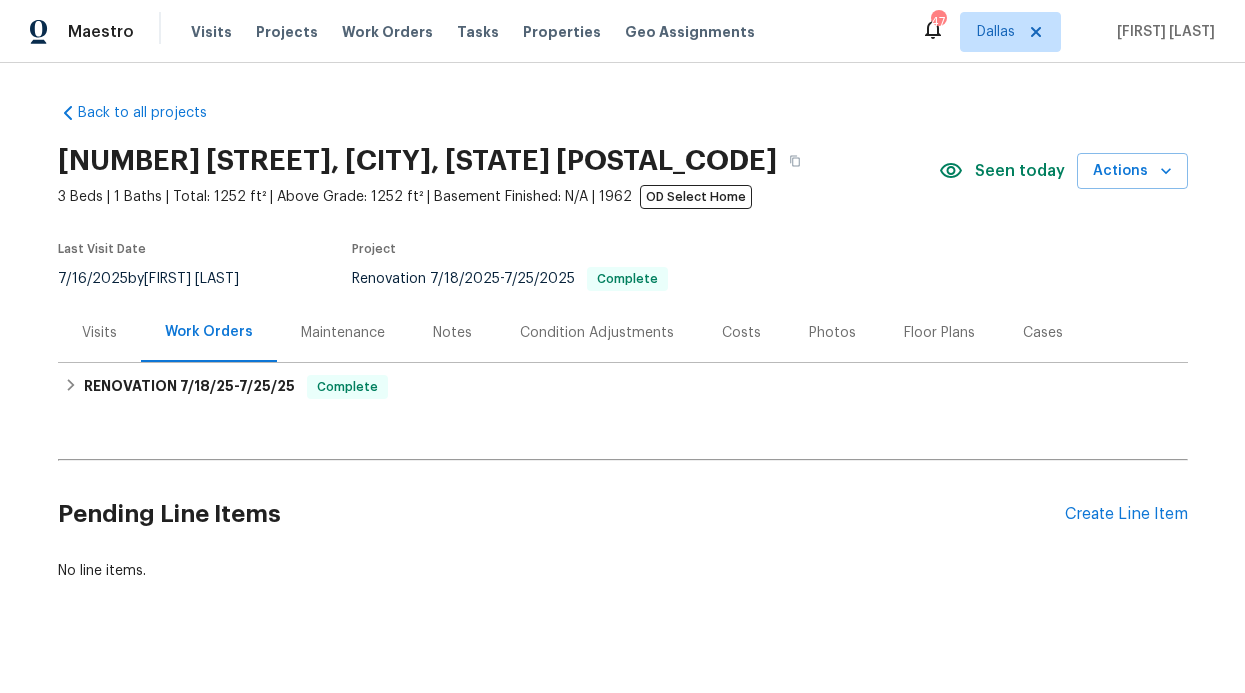 click on "Notes" at bounding box center (452, 333) 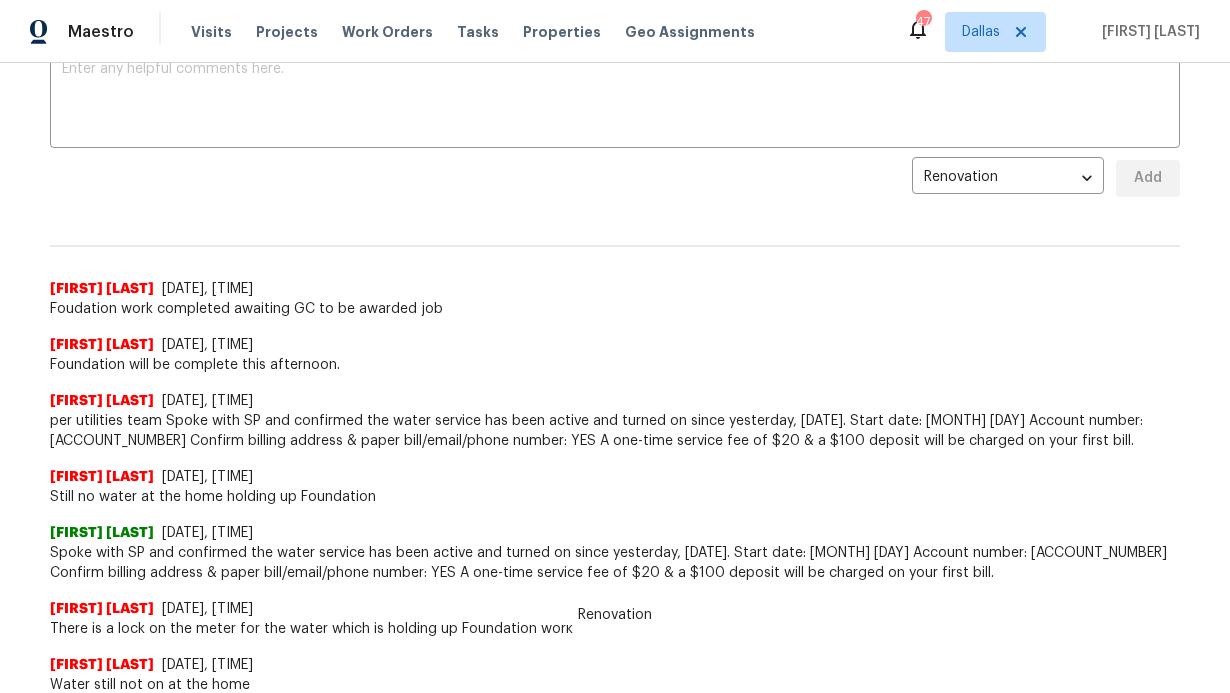 click on "Renovation   ad178231-5d6e-492f-a703-7415e9af5791 ​ Add" at bounding box center [615, 178] 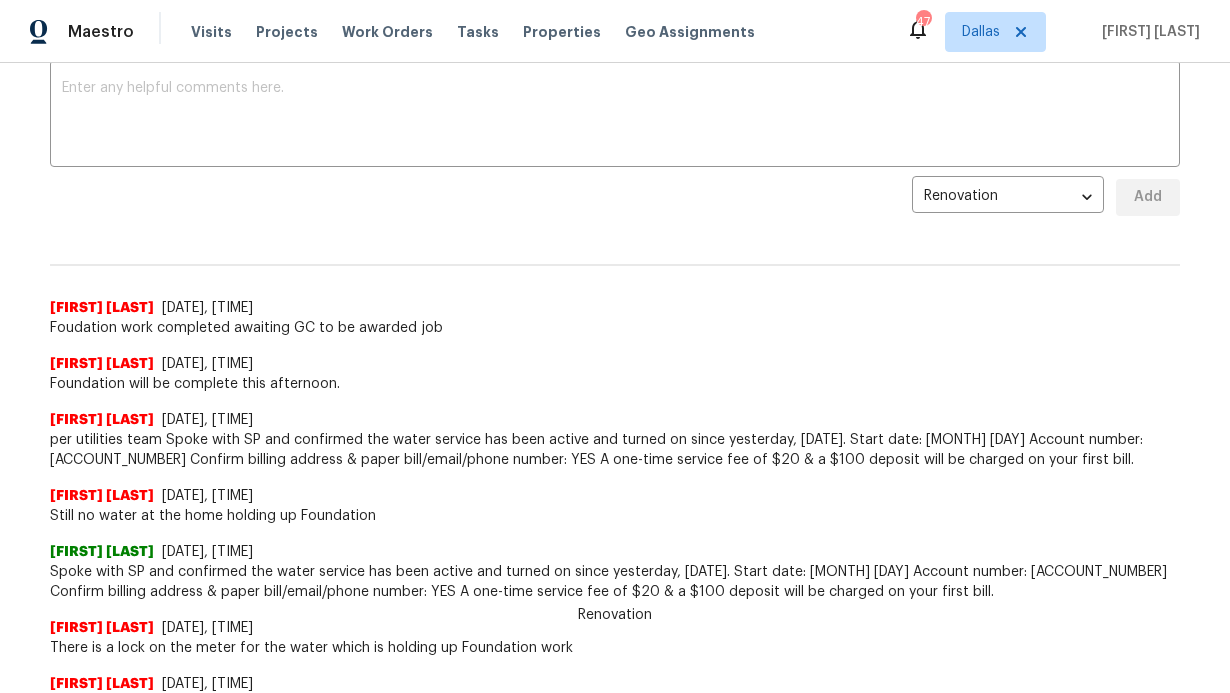 scroll, scrollTop: 329, scrollLeft: 0, axis: vertical 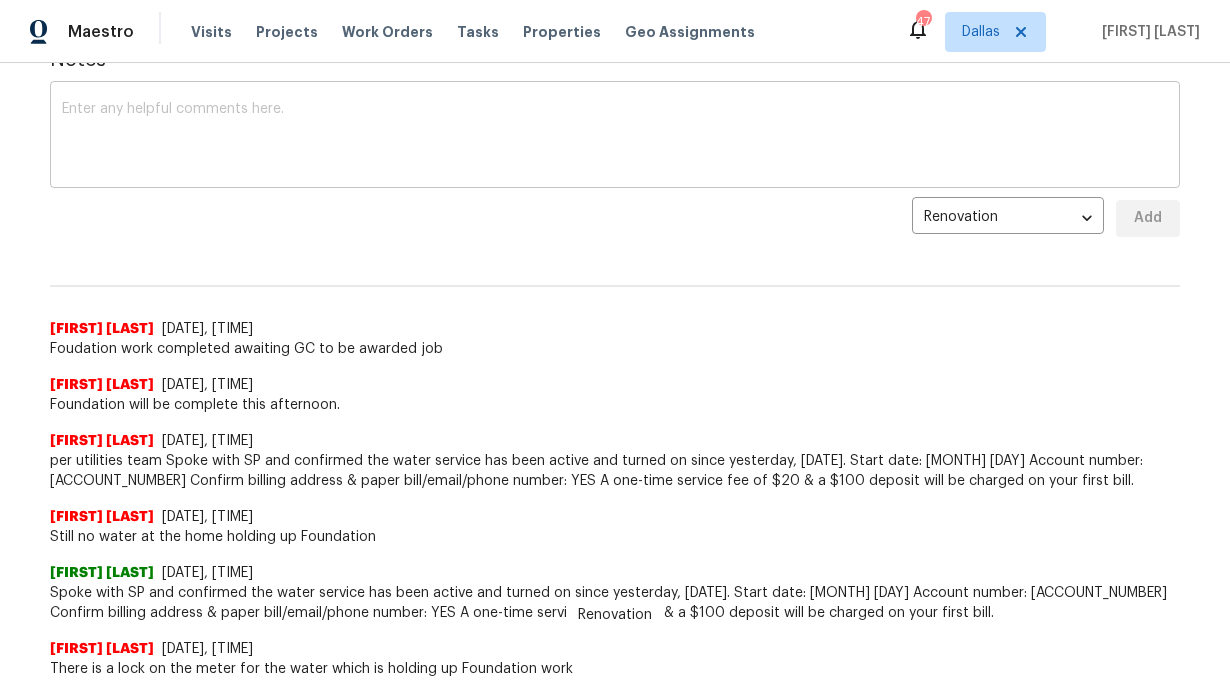 click on "x ​" at bounding box center (615, 137) 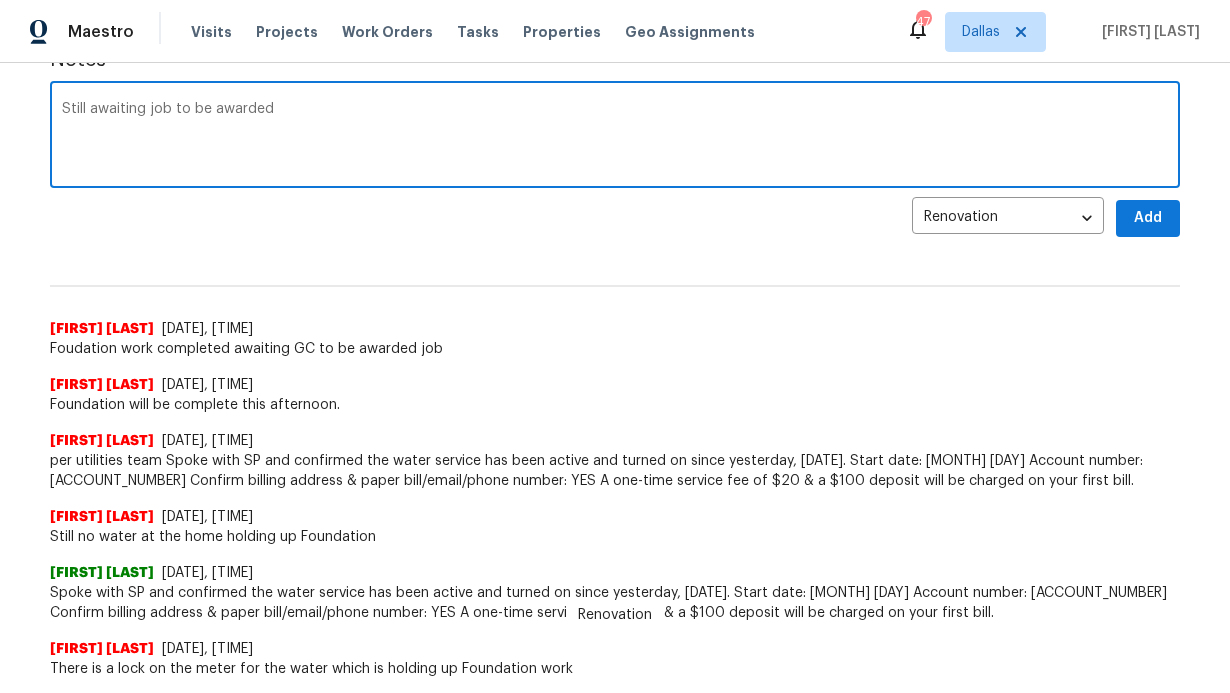 type on "Still awaiting job to be awarded" 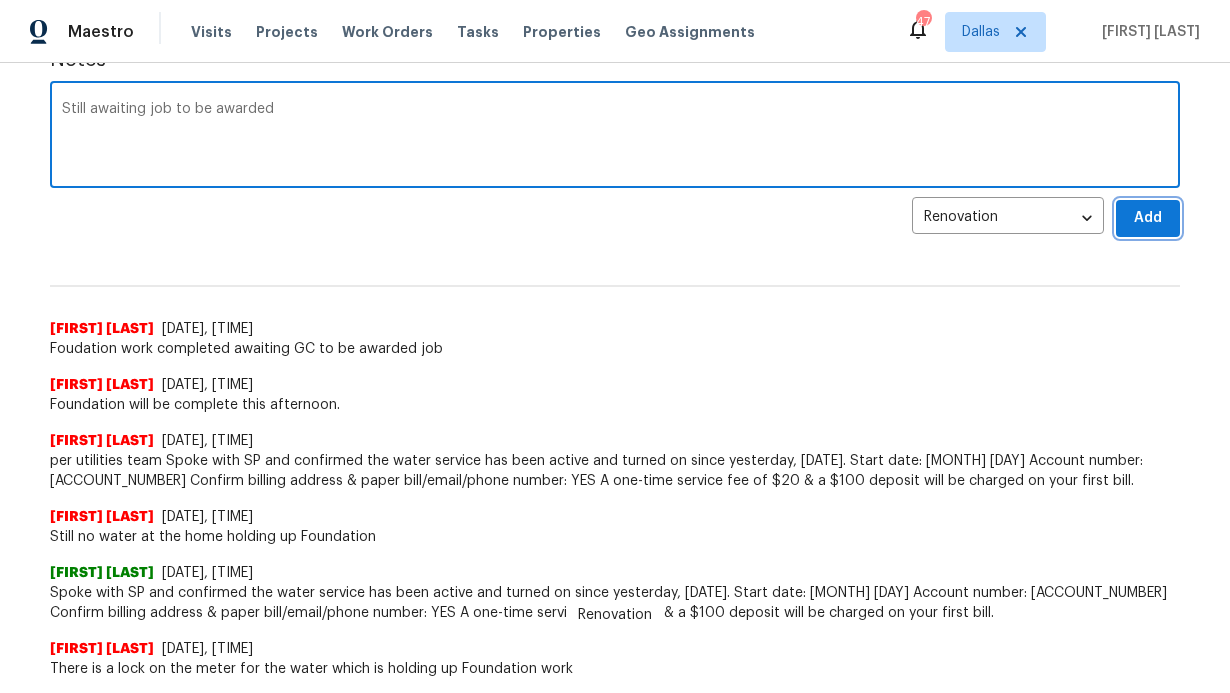 click on "Add" at bounding box center [1148, 218] 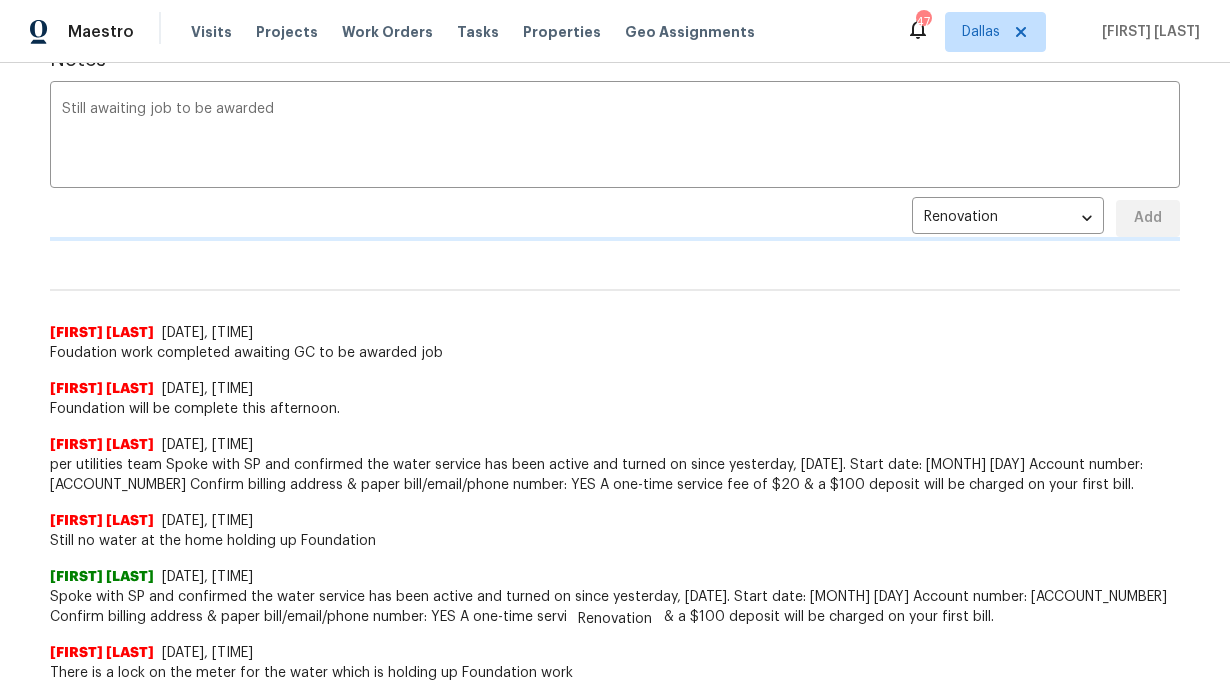 type 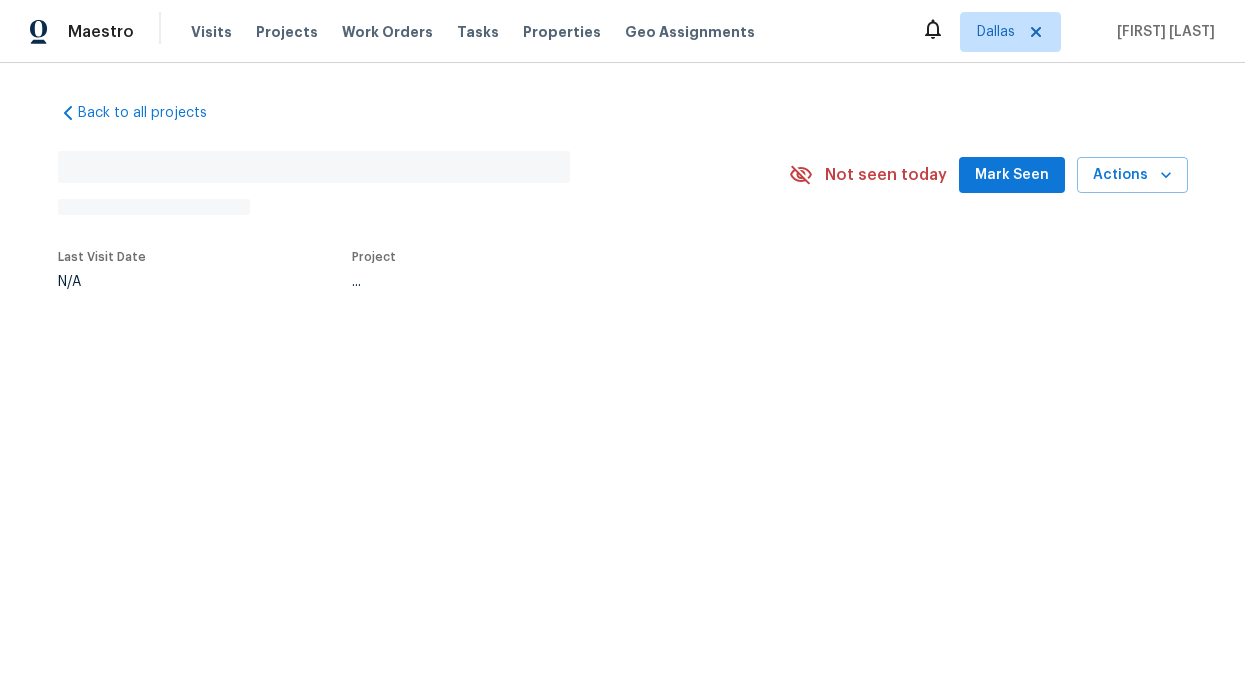 scroll, scrollTop: 0, scrollLeft: 0, axis: both 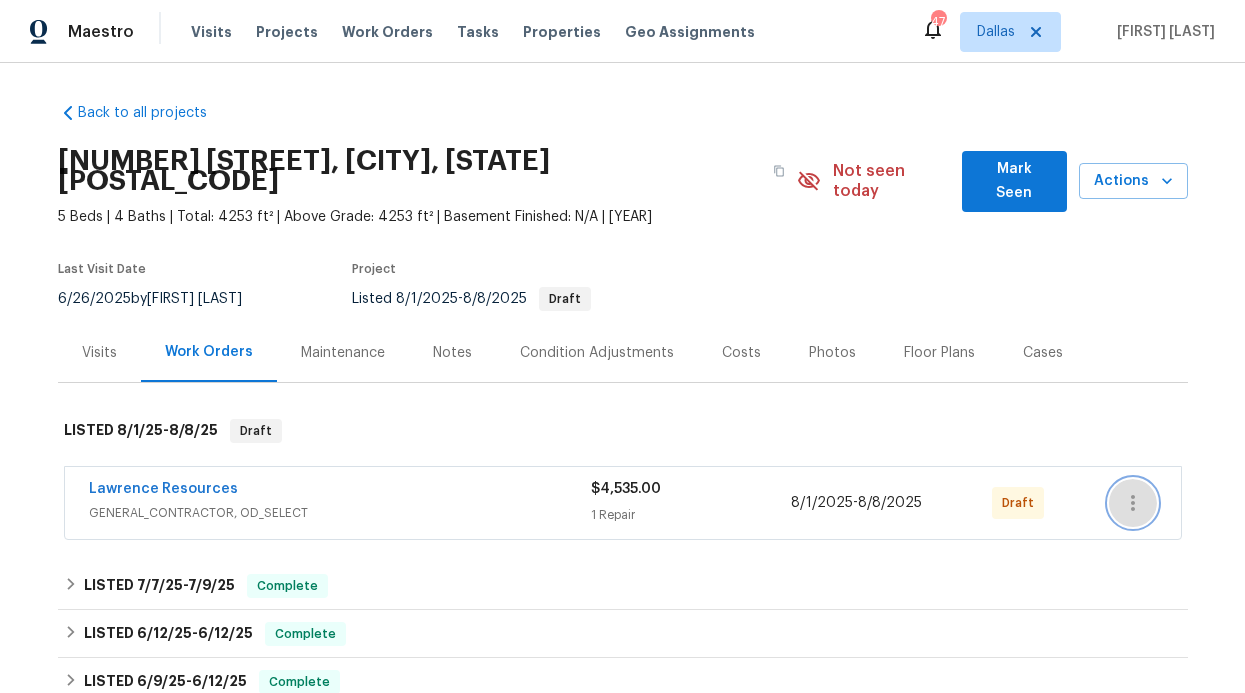click 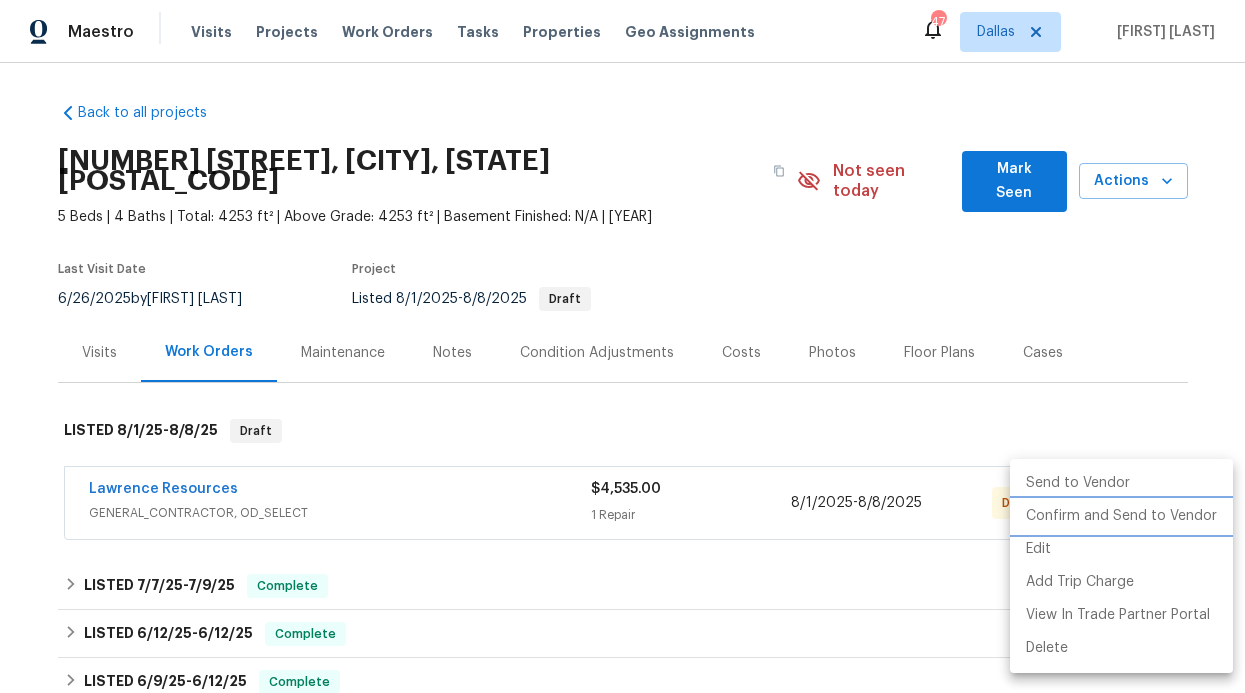 click on "Confirm and Send to Vendor" at bounding box center [1121, 516] 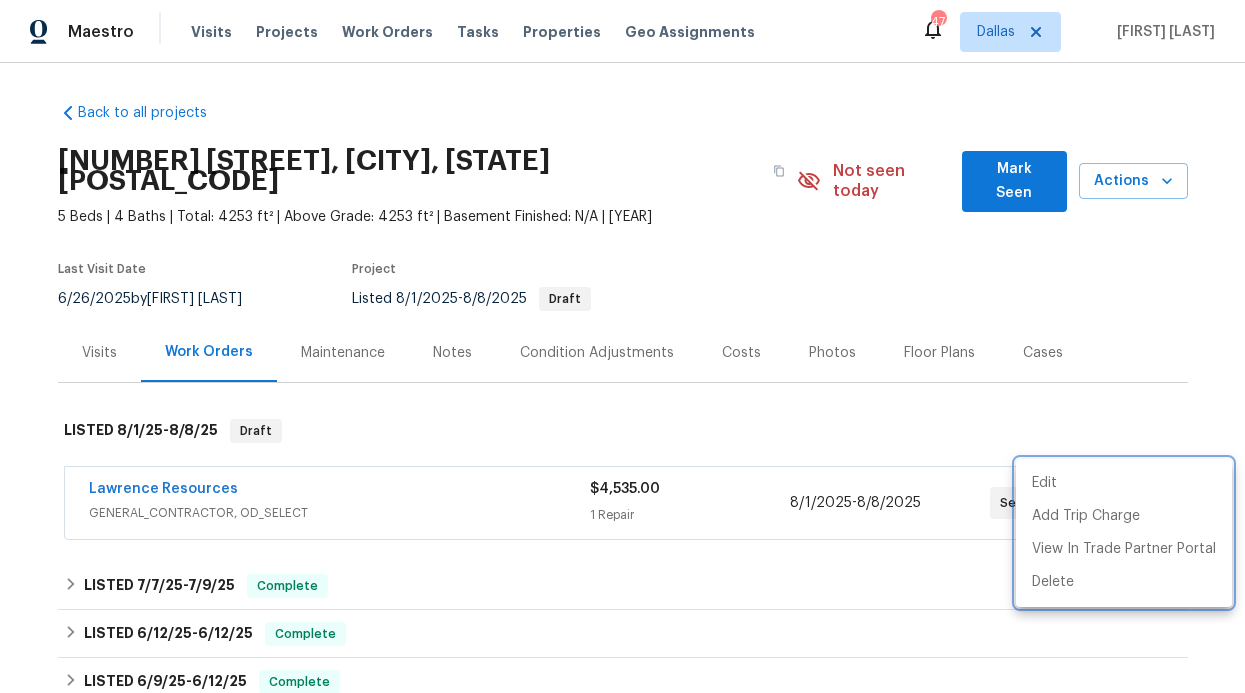 click at bounding box center [622, 346] 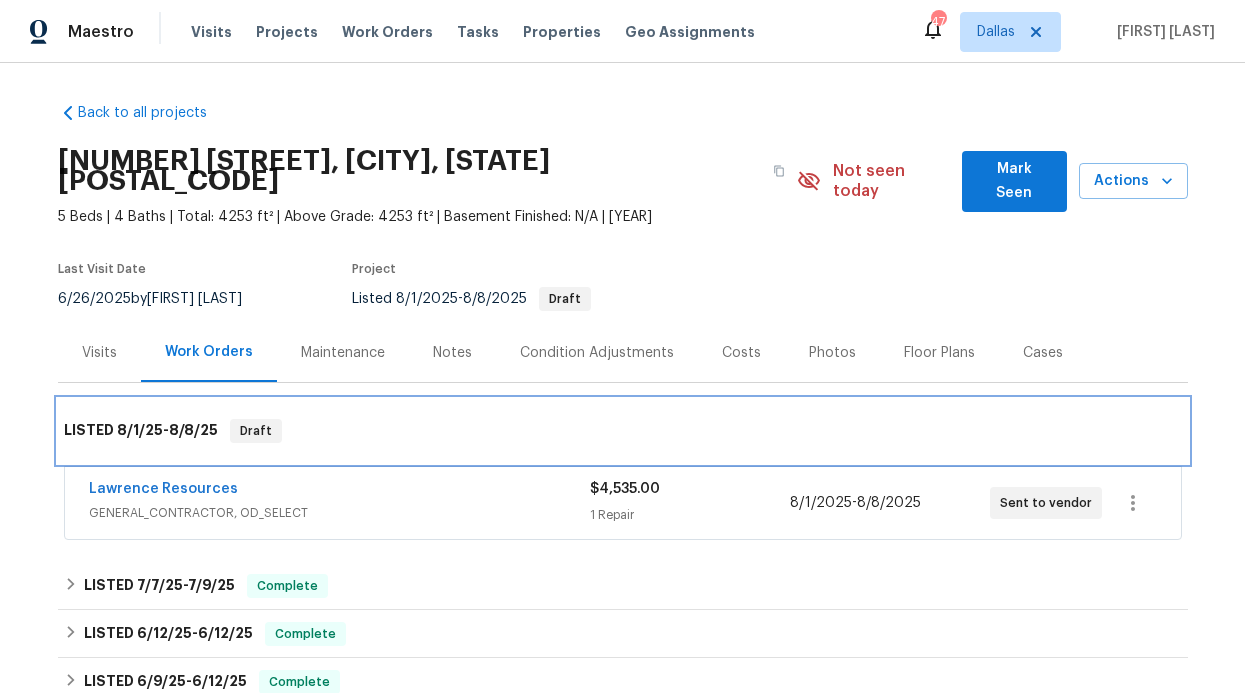 drag, startPoint x: 428, startPoint y: 385, endPoint x: 431, endPoint y: 368, distance: 17.262676 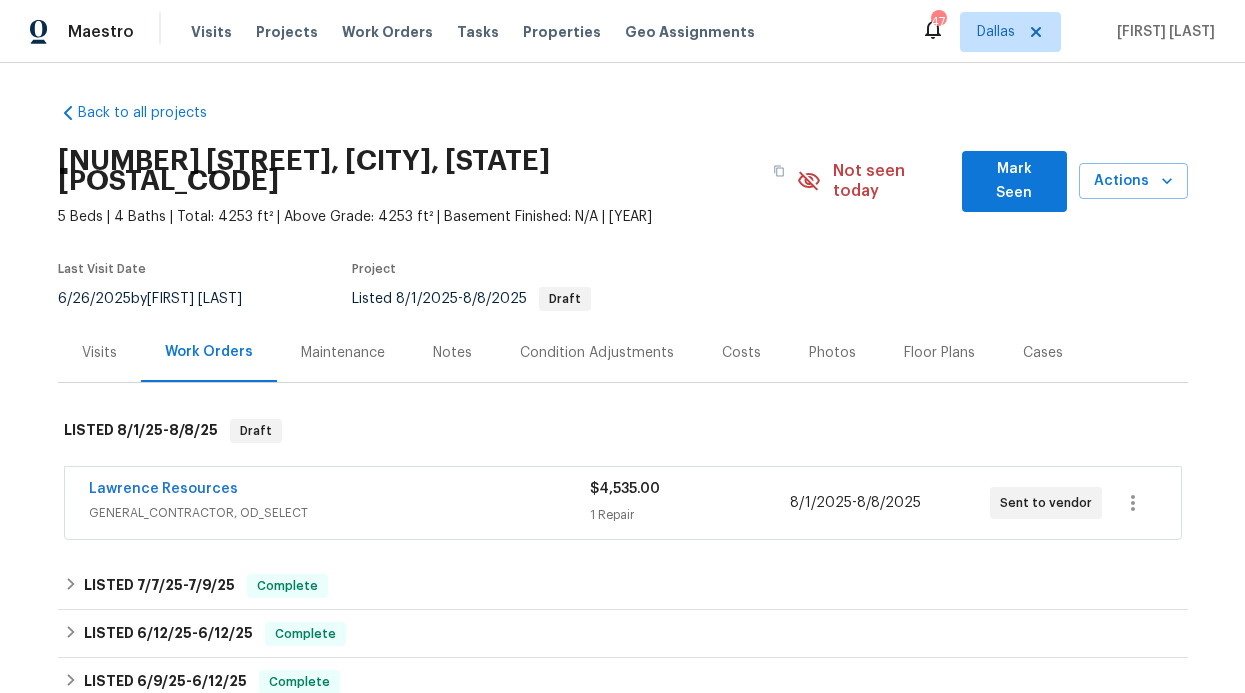 click on "Notes" at bounding box center [452, 353] 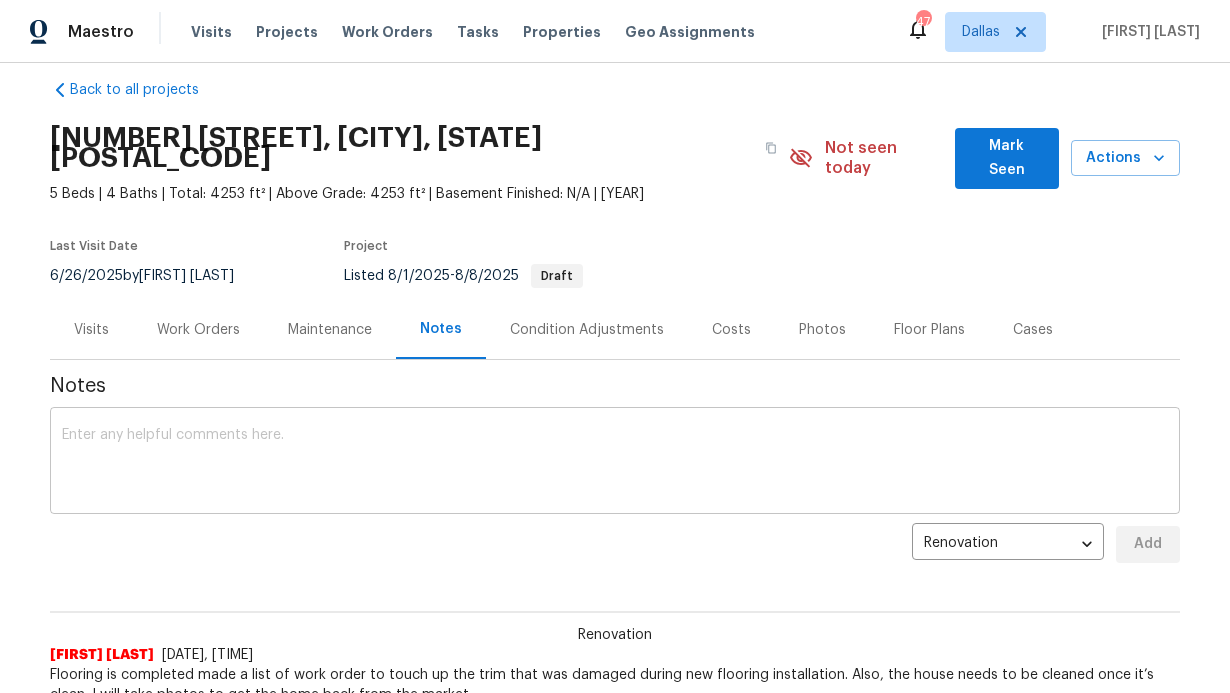 scroll, scrollTop: 33, scrollLeft: 0, axis: vertical 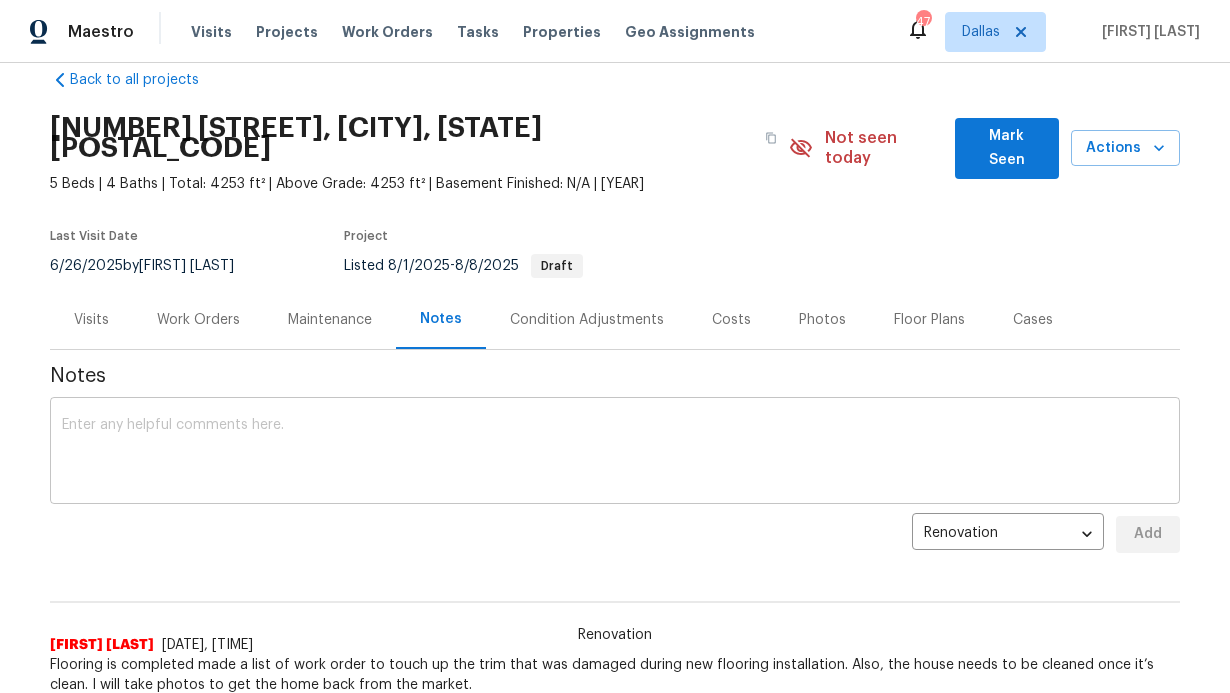click at bounding box center [615, 453] 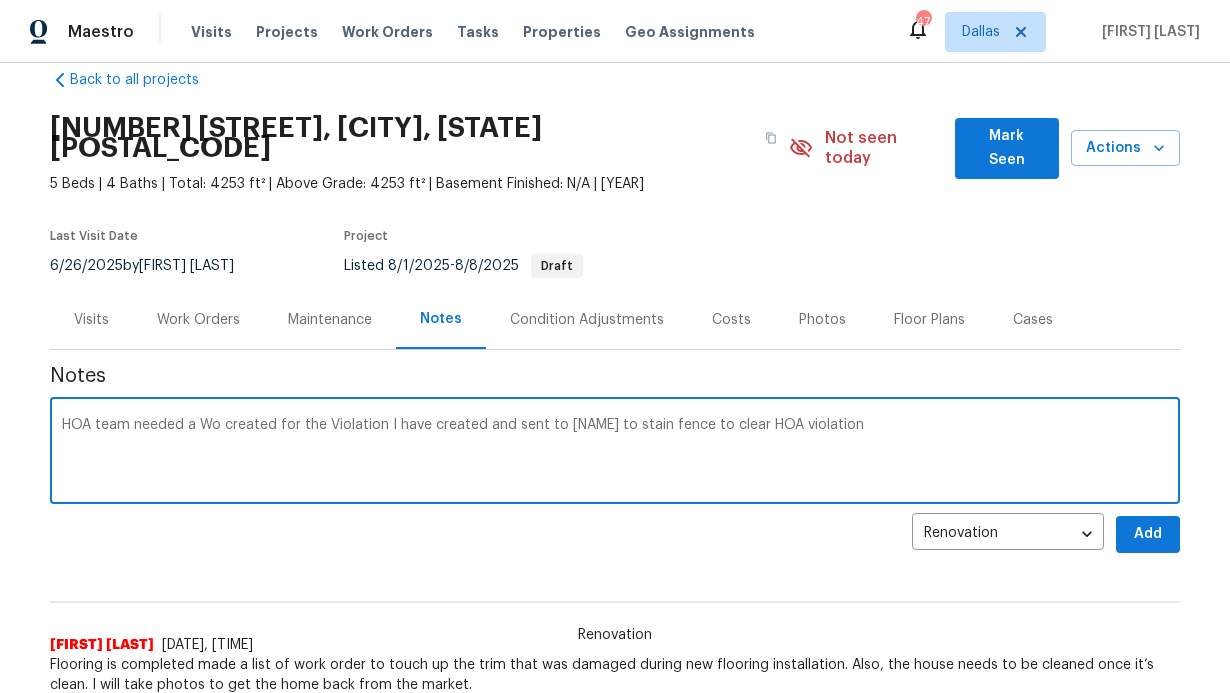 type on "HOA team needed a Wo created for the Violation I have created and sent to Lawrence to stain fence to clear HOA violation" 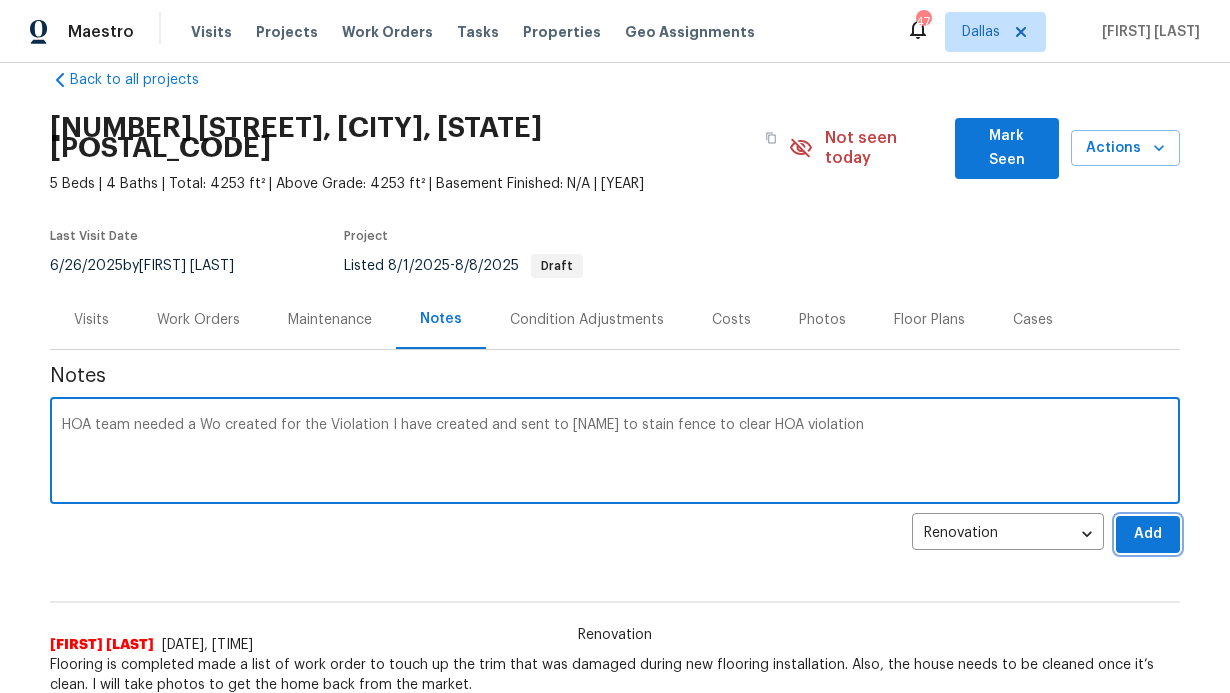 click on "Add" at bounding box center [1148, 534] 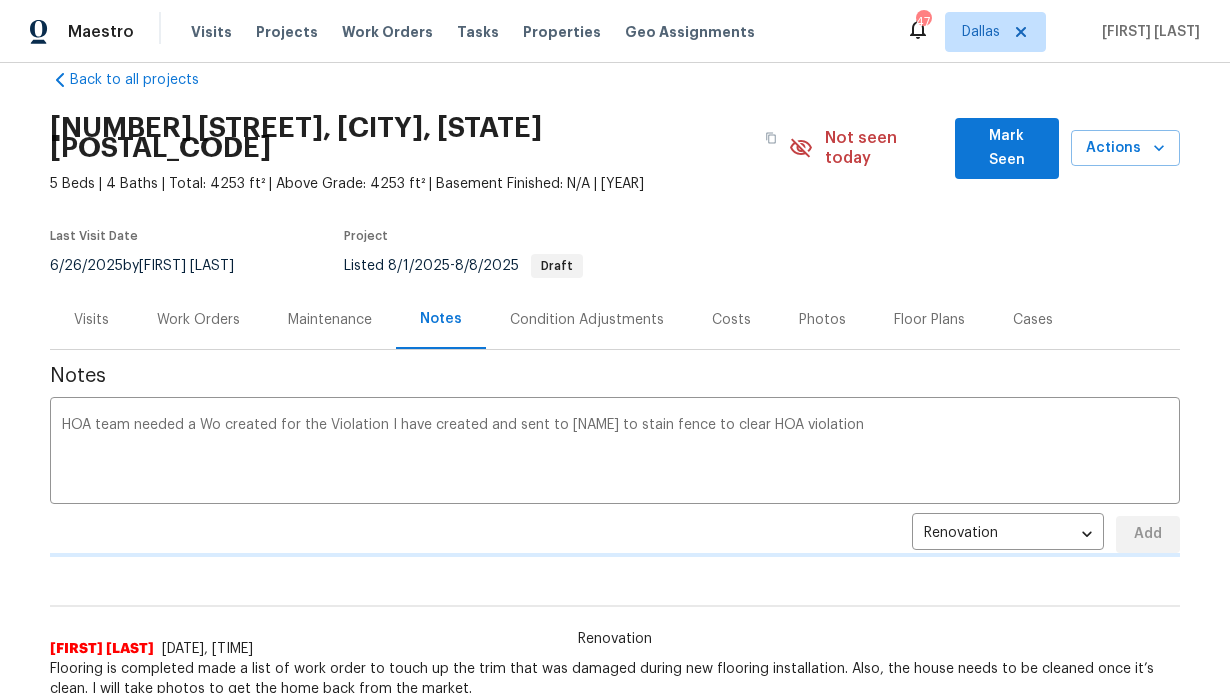 type 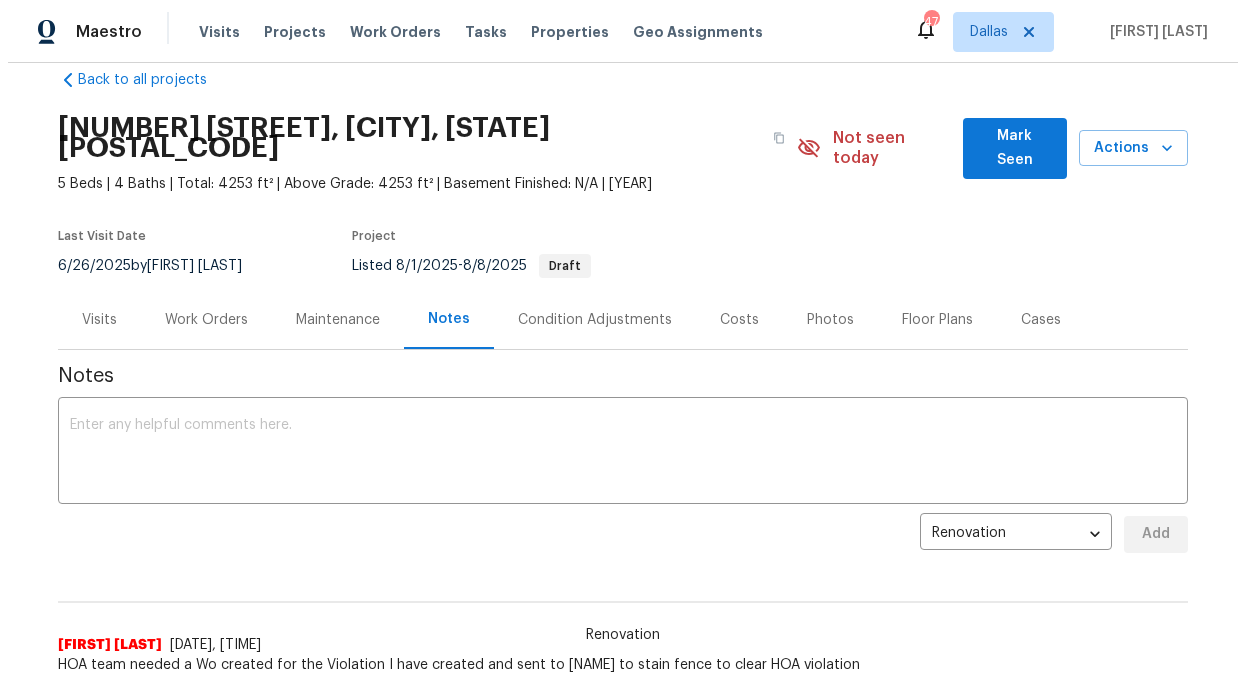 scroll, scrollTop: 0, scrollLeft: 0, axis: both 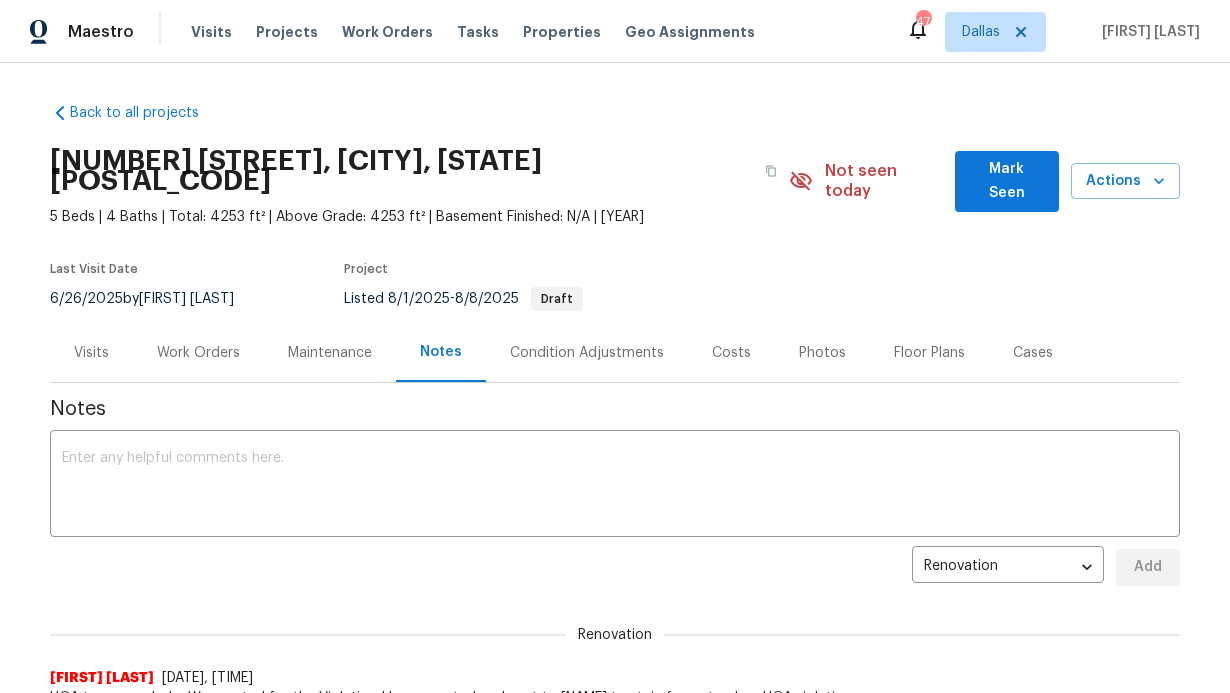 click on "Visits Projects Work Orders Tasks Properties Geo Assignments" at bounding box center (485, 32) 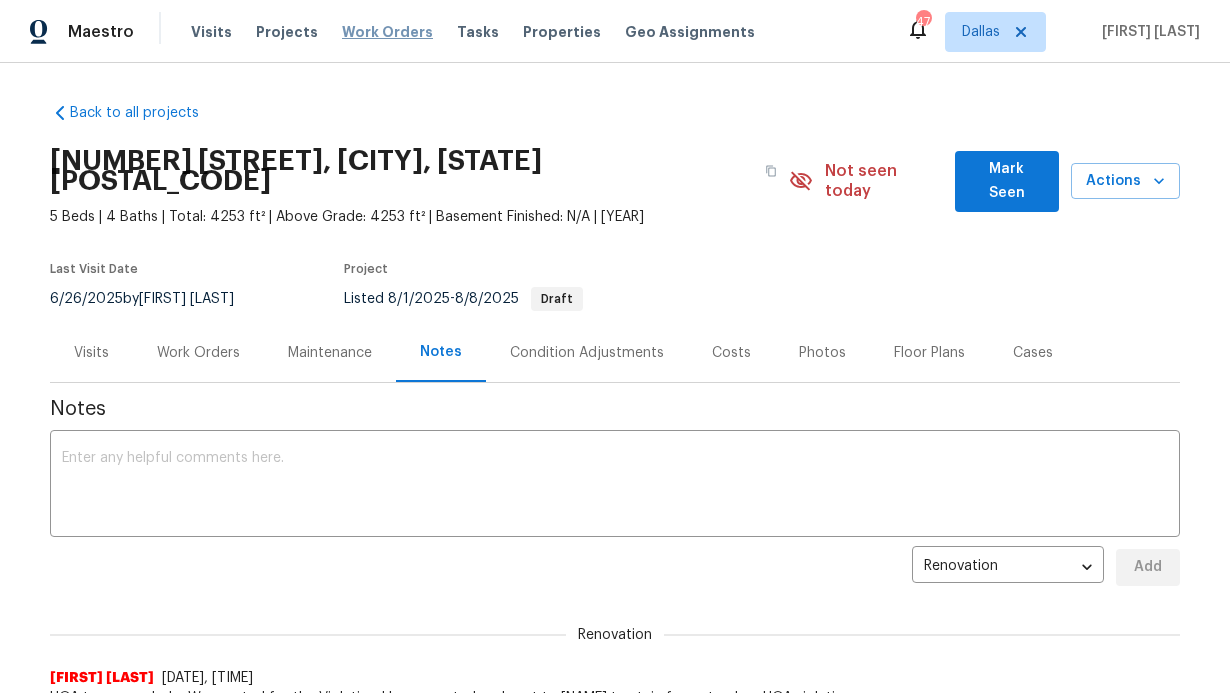 click on "Work Orders" at bounding box center (387, 32) 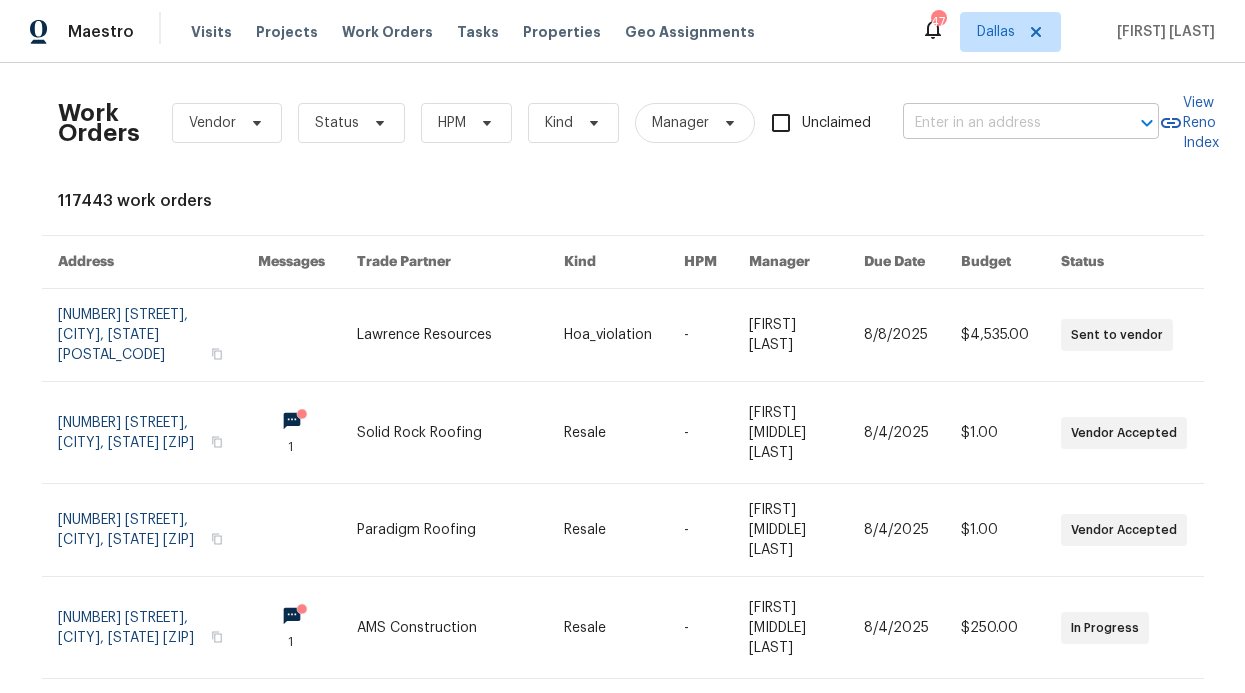 click at bounding box center [1003, 123] 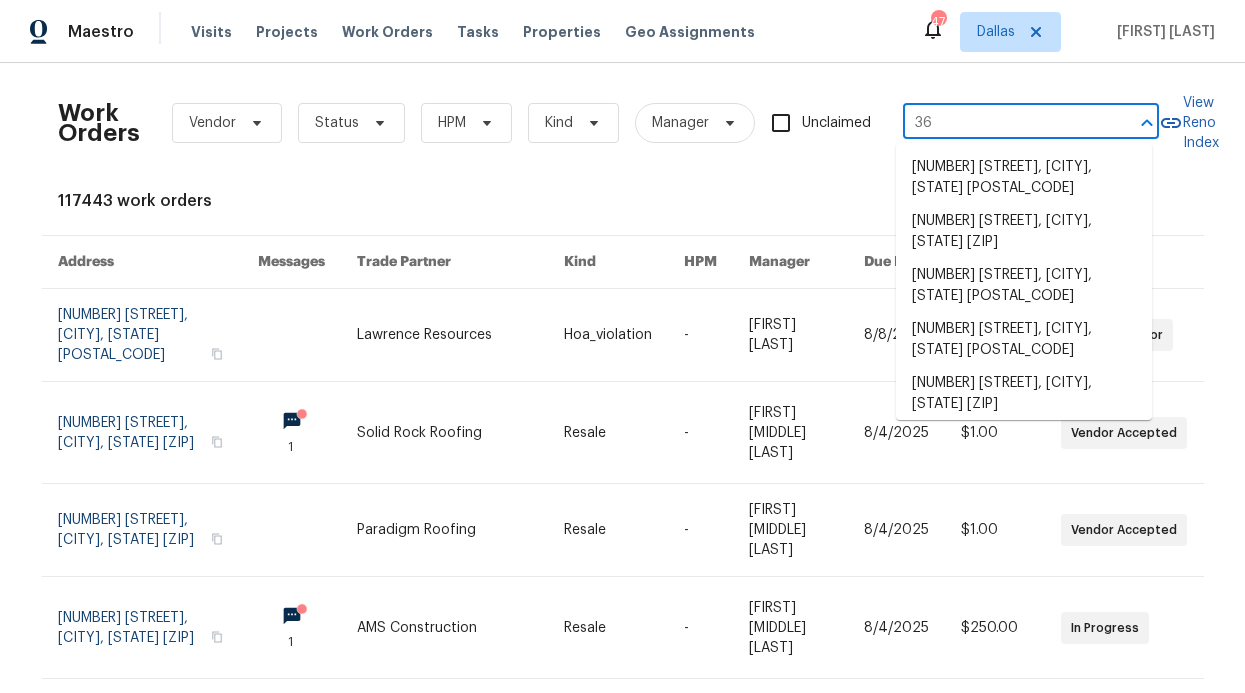 type on "3" 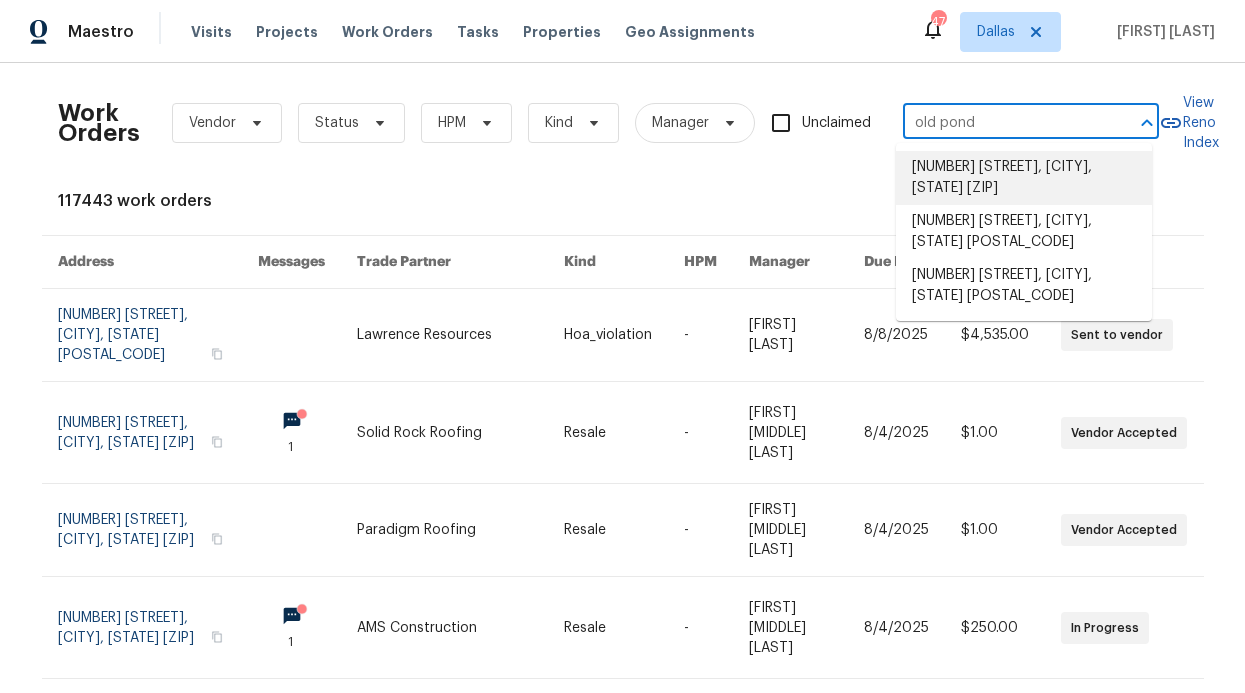 type on "old pond" 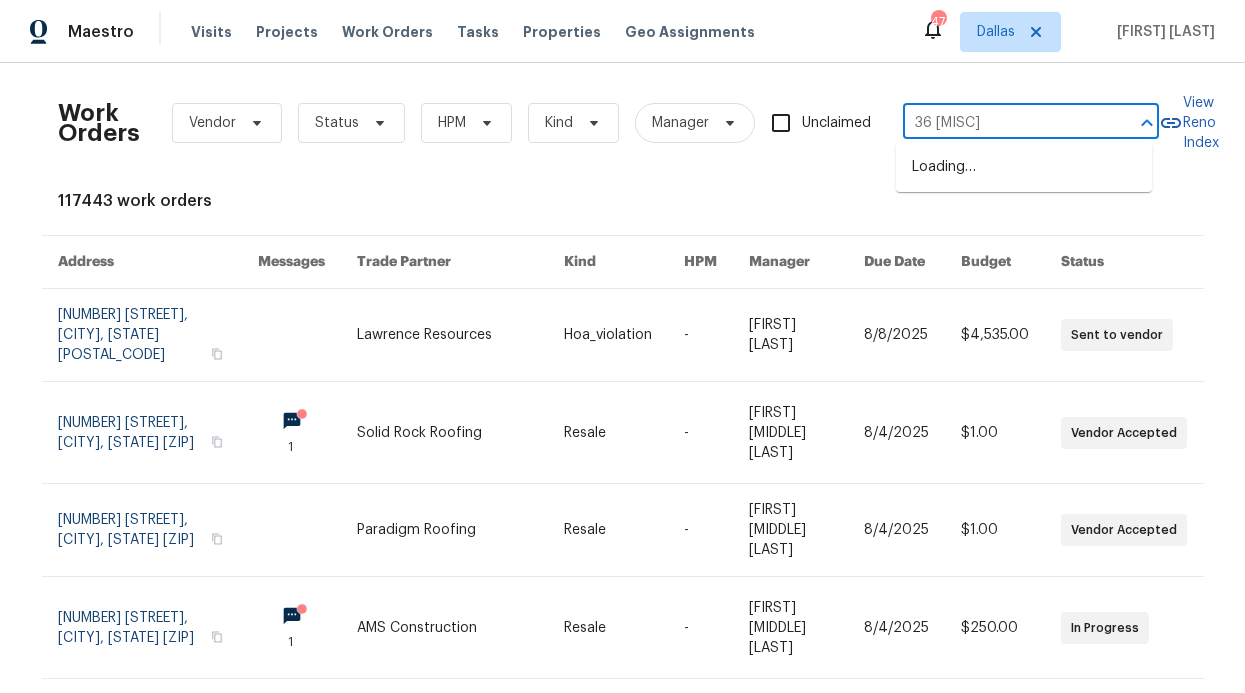 type on "36 clea" 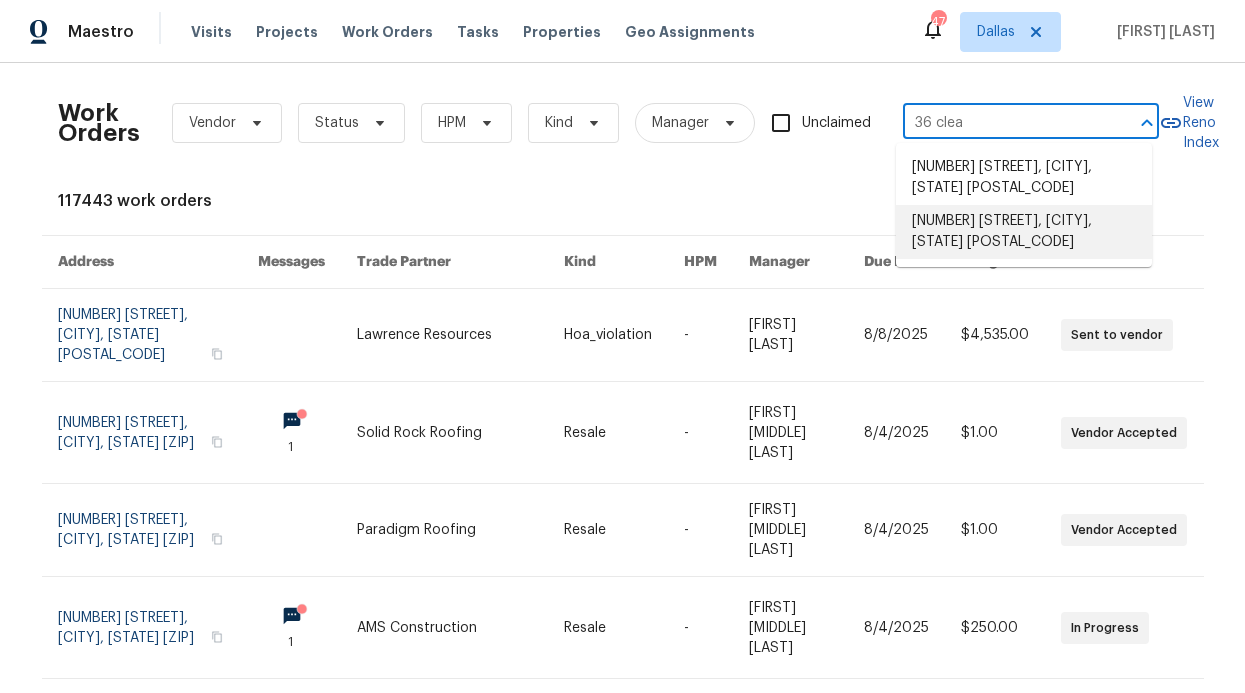 click on "36 Clear Pond Dr, Frisco, TX 75034" at bounding box center [1024, 232] 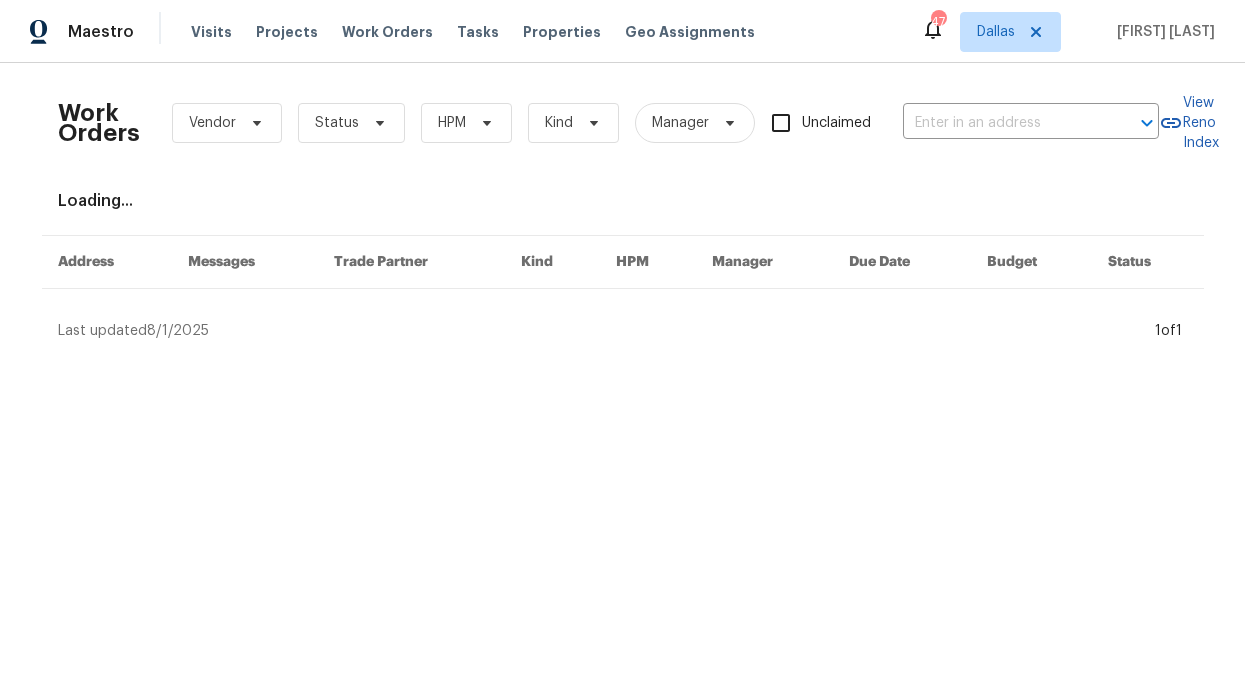 type on "36 Clear Pond Dr, Frisco, TX 75034" 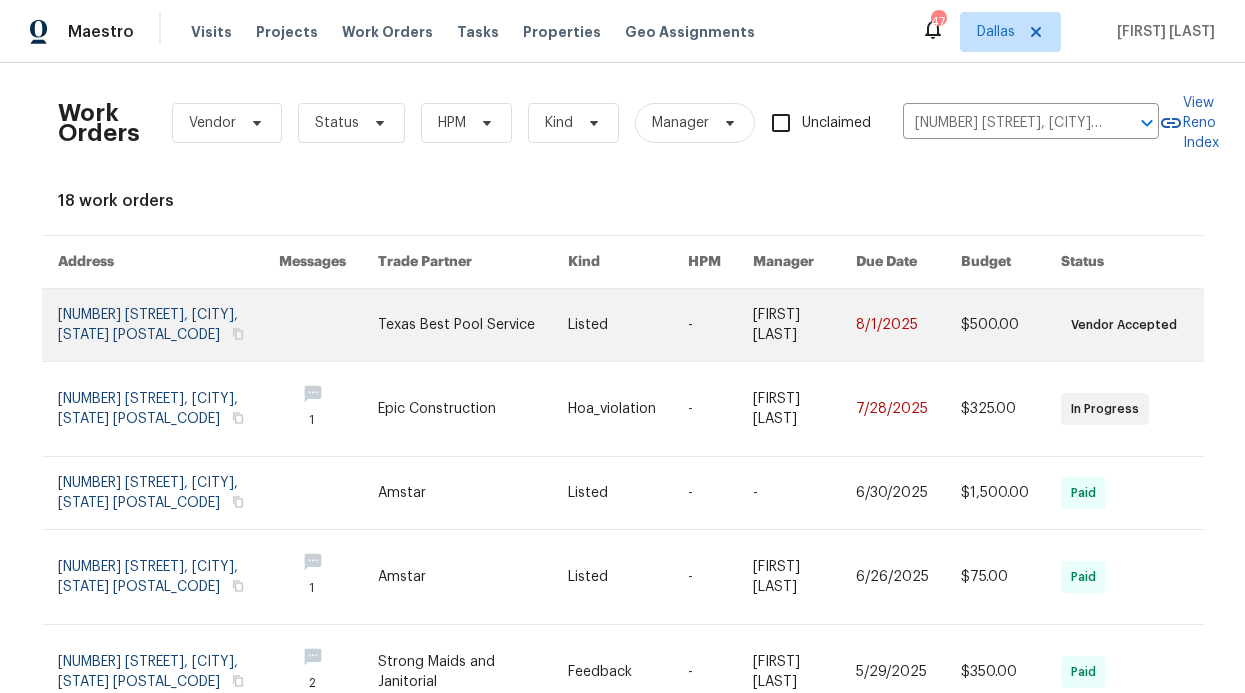click at bounding box center (169, 325) 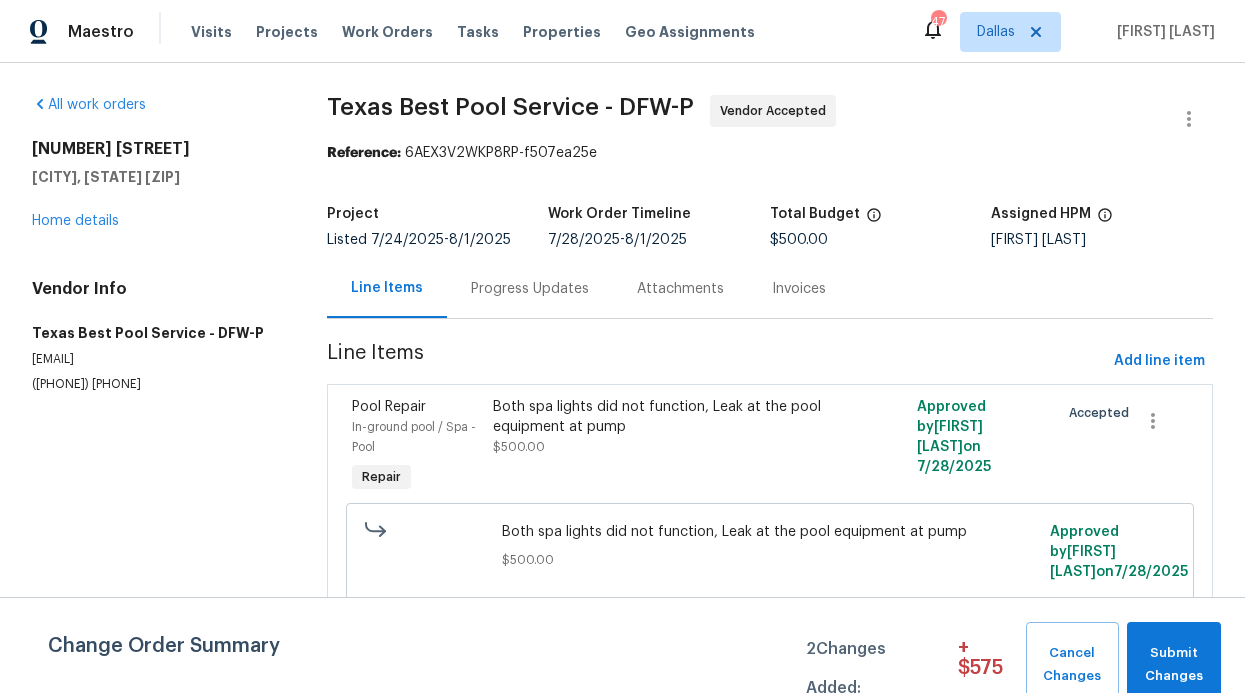 click on "Progress Updates" at bounding box center (530, 289) 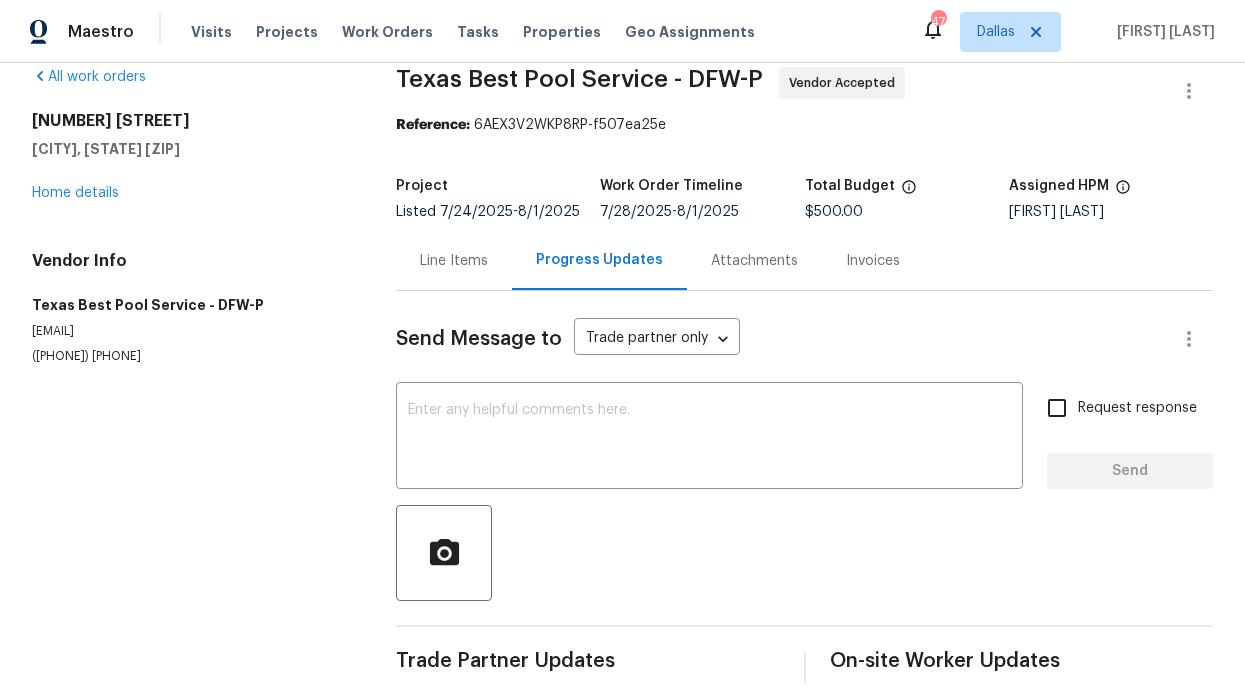 scroll, scrollTop: 0, scrollLeft: 0, axis: both 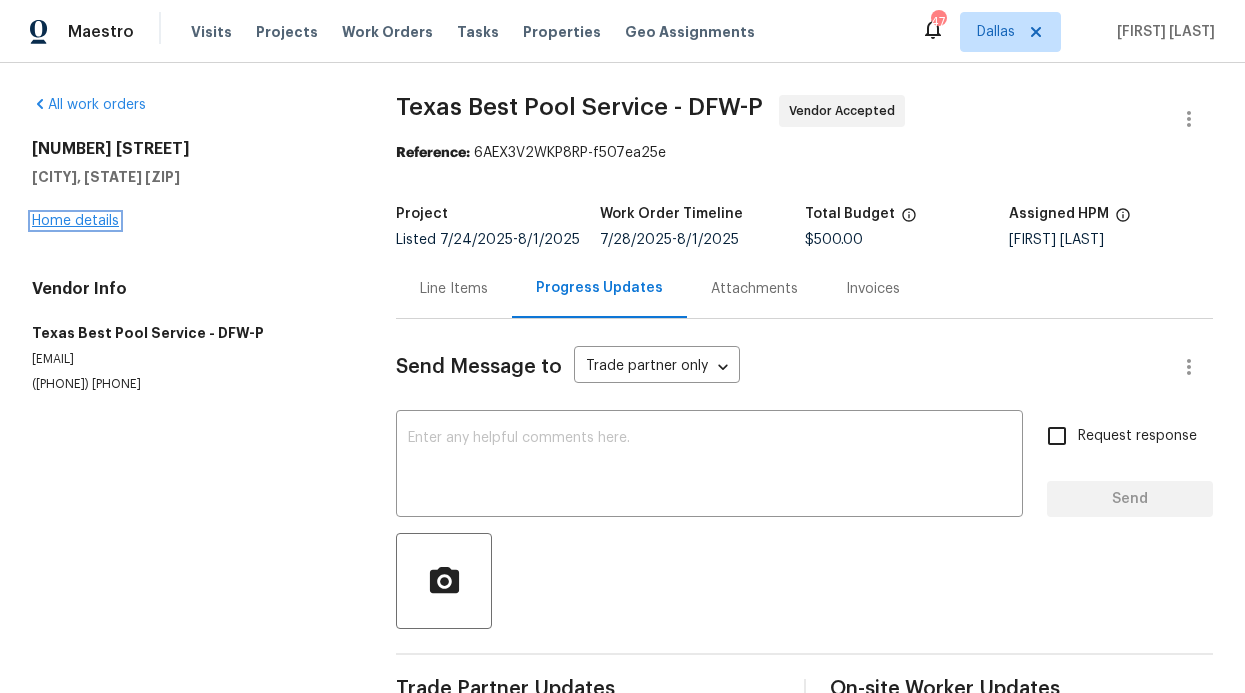 click on "Home details" at bounding box center (75, 221) 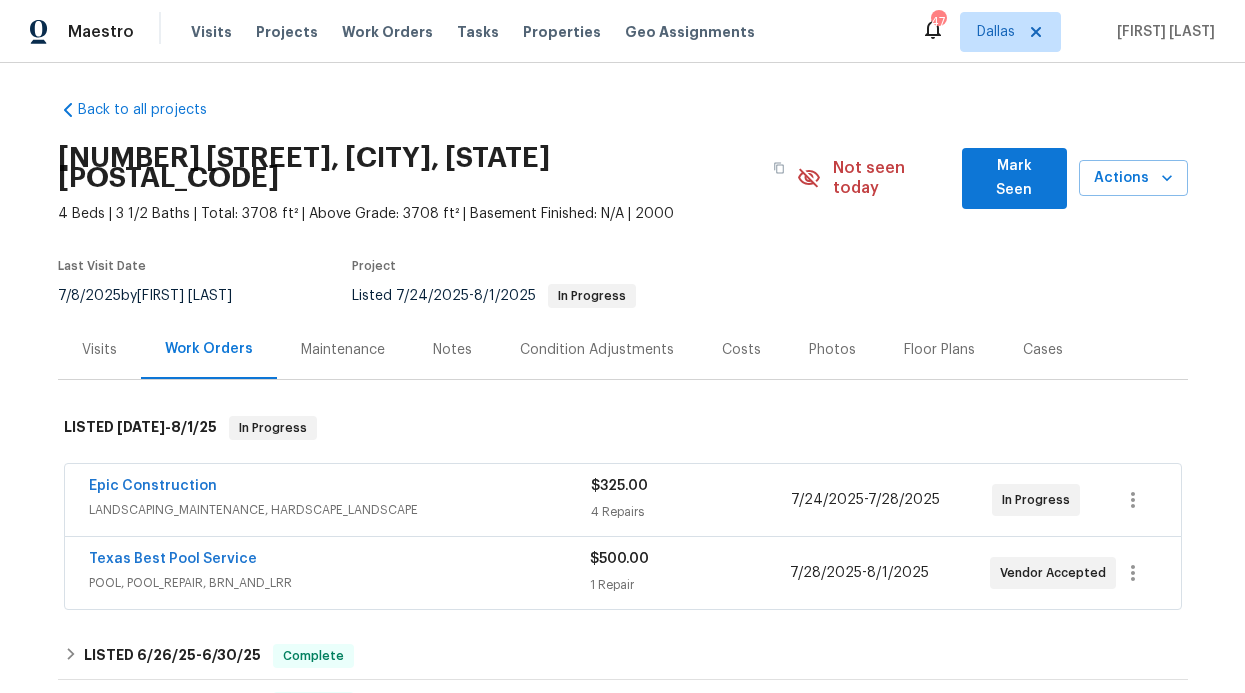 scroll, scrollTop: 4, scrollLeft: 0, axis: vertical 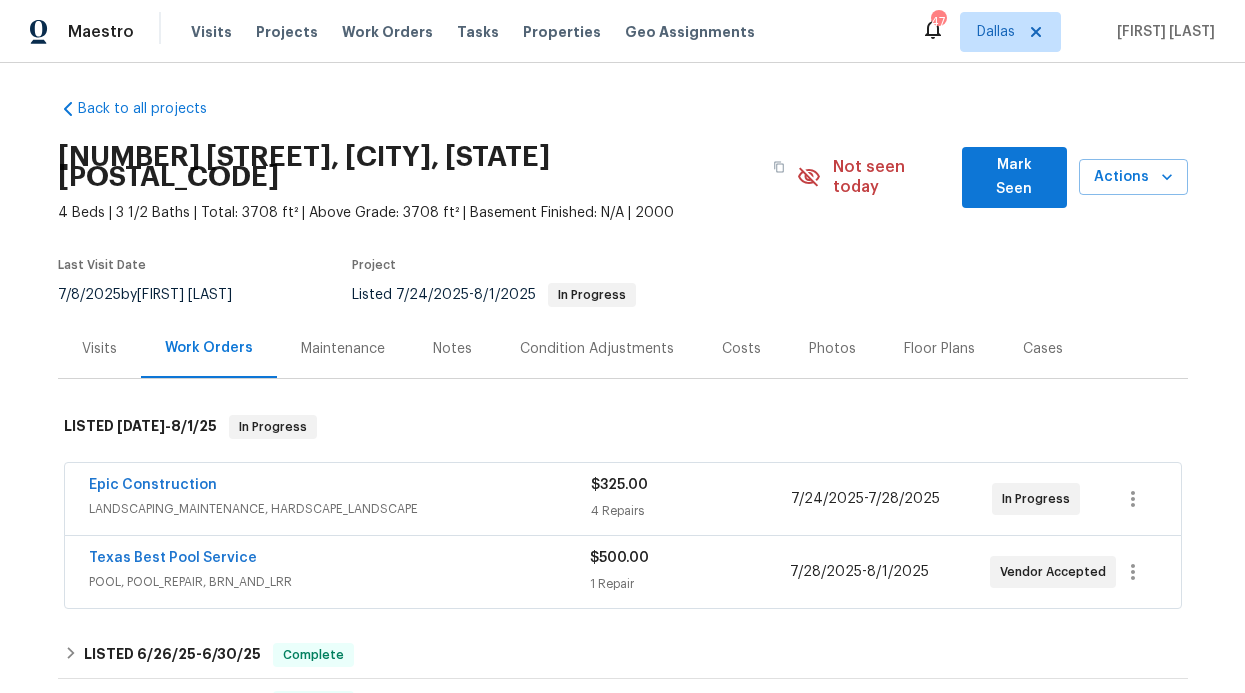 click on "Epic Construction" at bounding box center (340, 487) 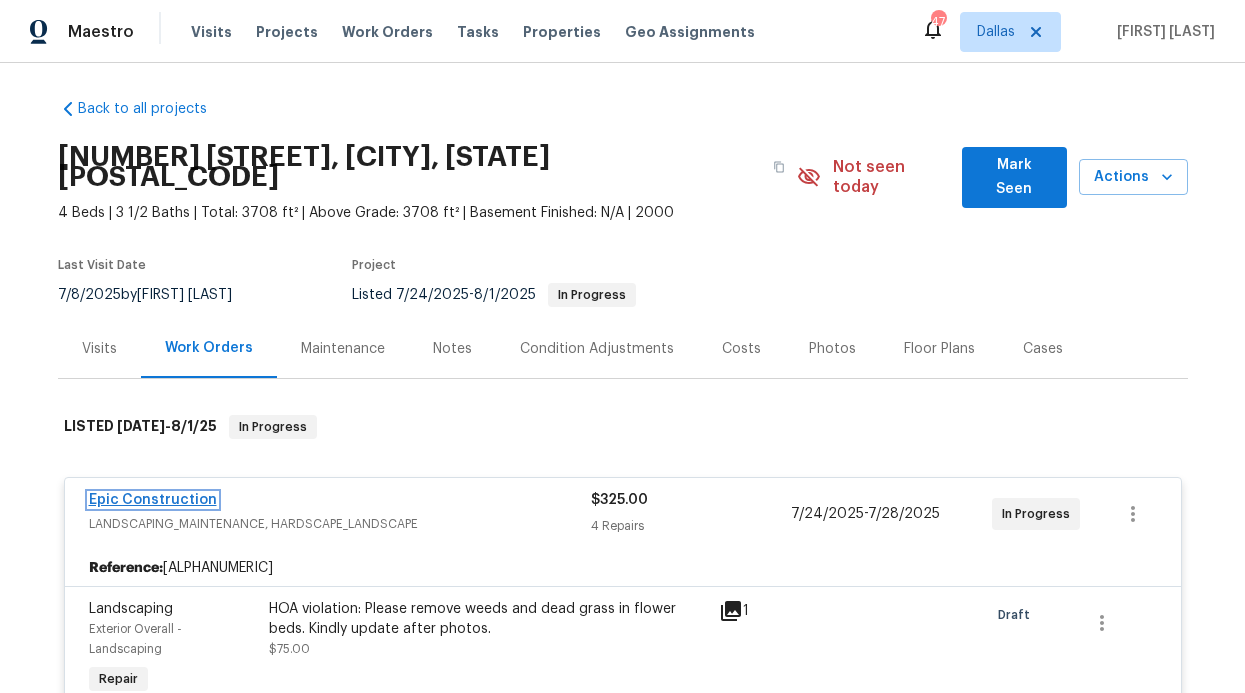 click on "Epic Construction" at bounding box center [153, 500] 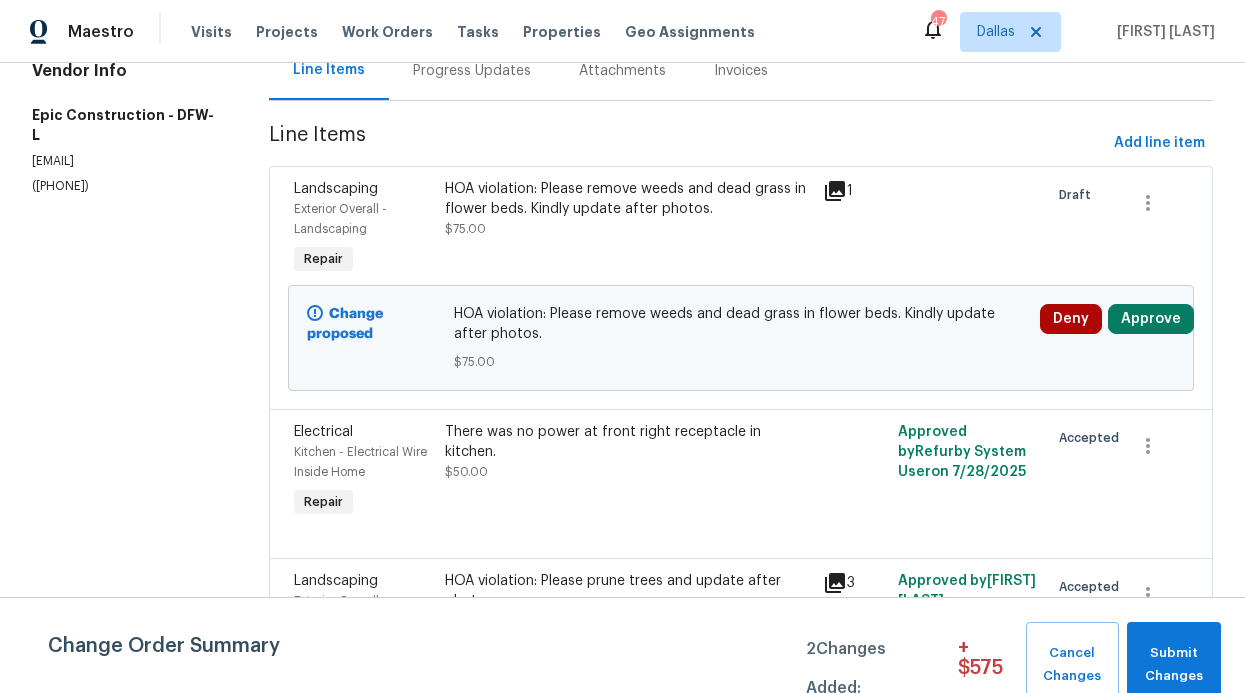 scroll, scrollTop: 218, scrollLeft: 0, axis: vertical 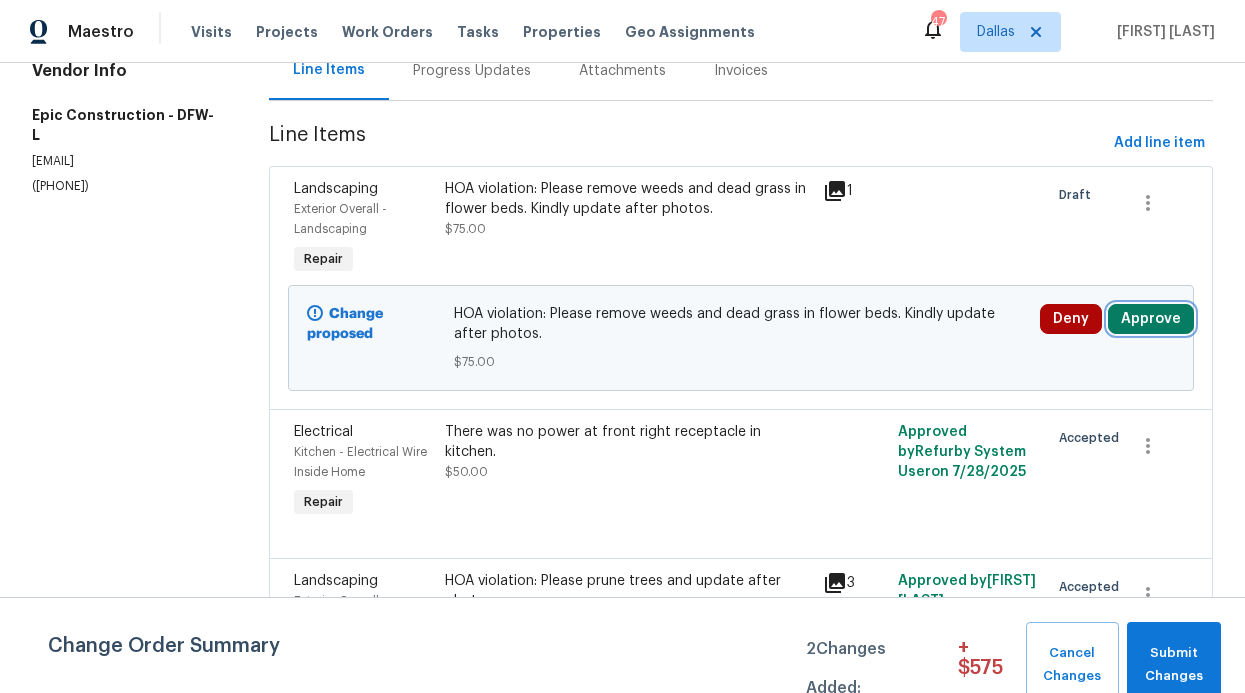 click on "Approve" at bounding box center [1151, 319] 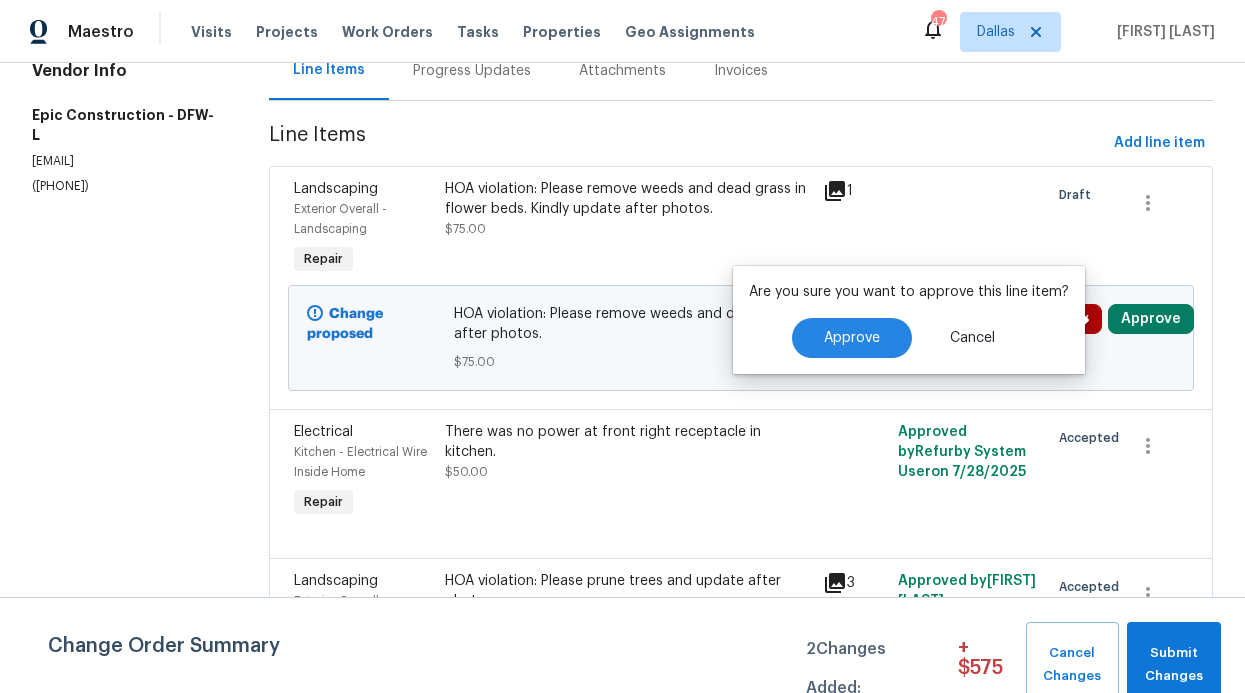 click on "Approve Cancel" at bounding box center (909, 338) 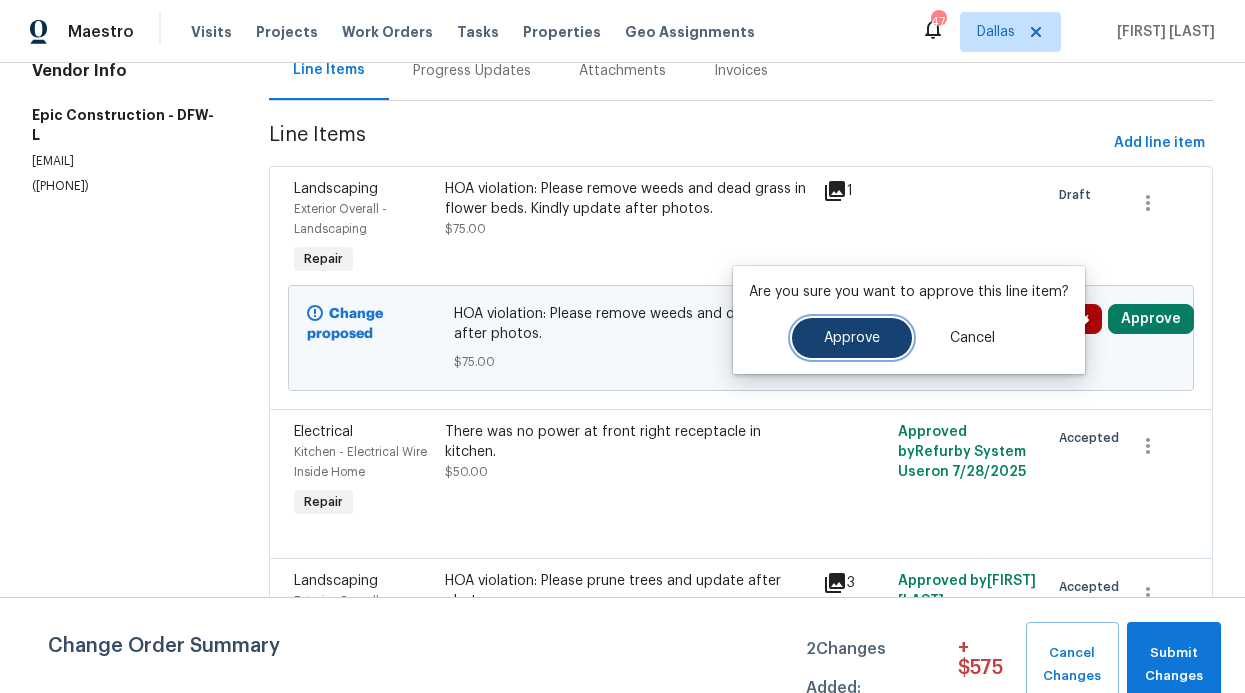 click on "Approve" at bounding box center [852, 338] 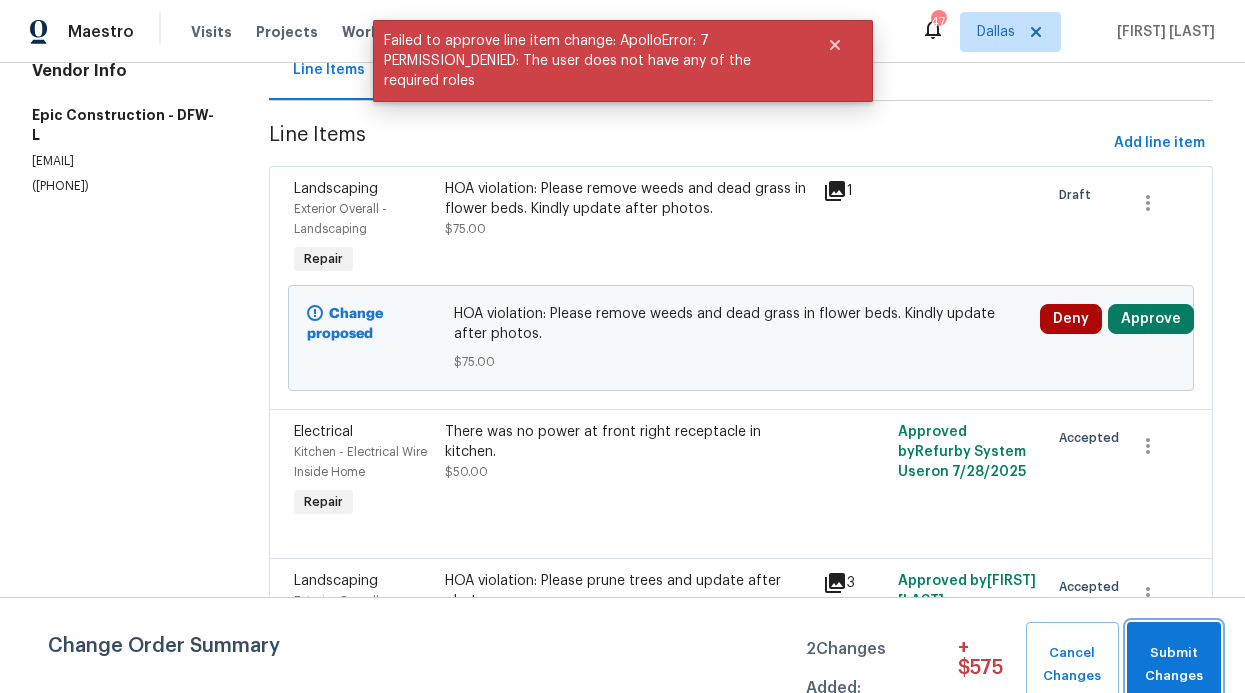 click on "Submit Changes" at bounding box center (1174, 665) 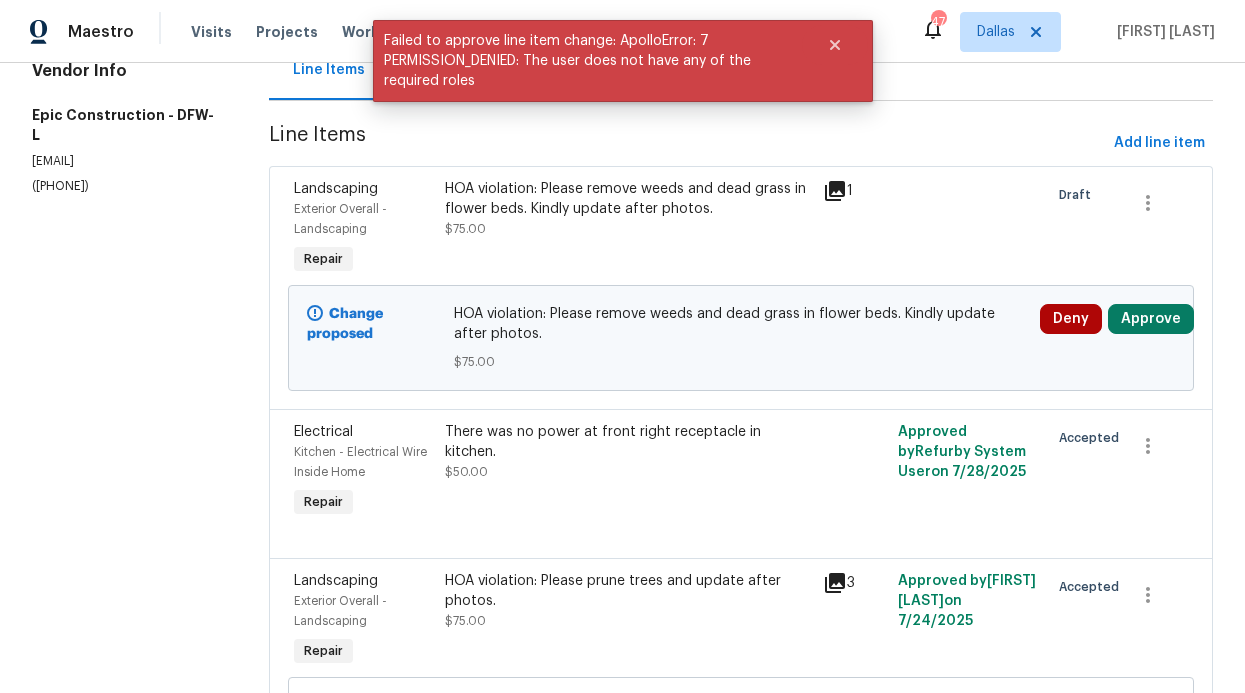 click on "Accepted" at bounding box center [1080, 472] 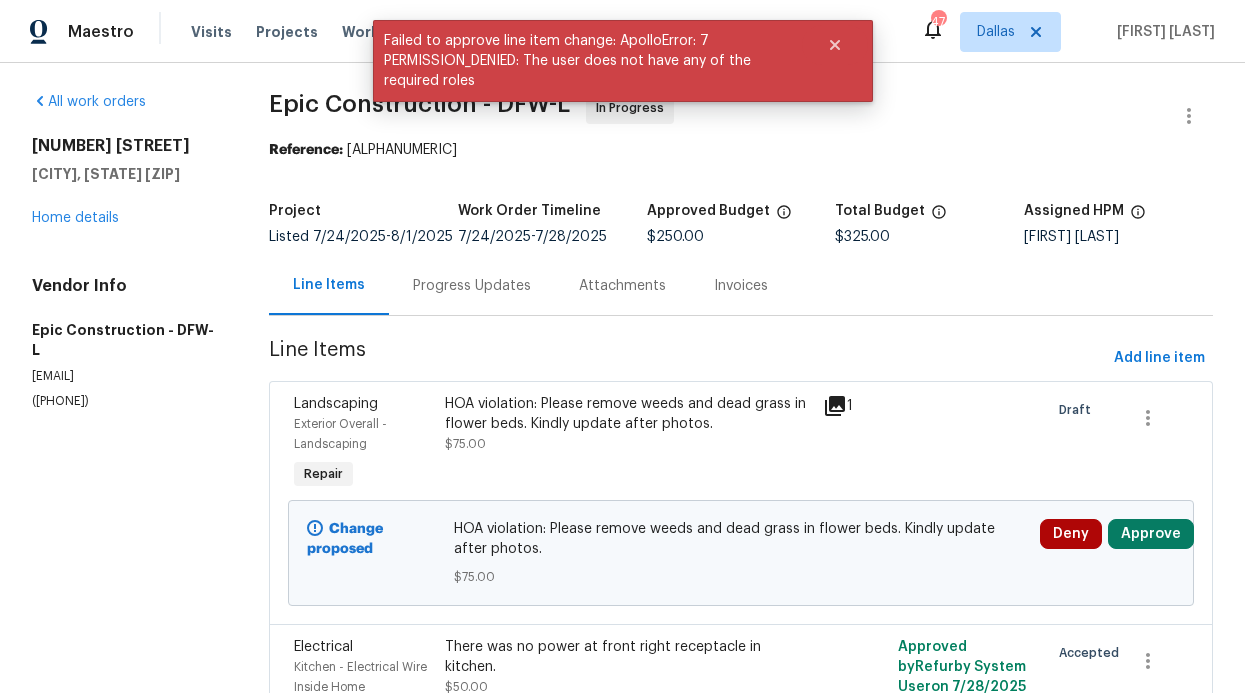 scroll, scrollTop: 0, scrollLeft: 0, axis: both 